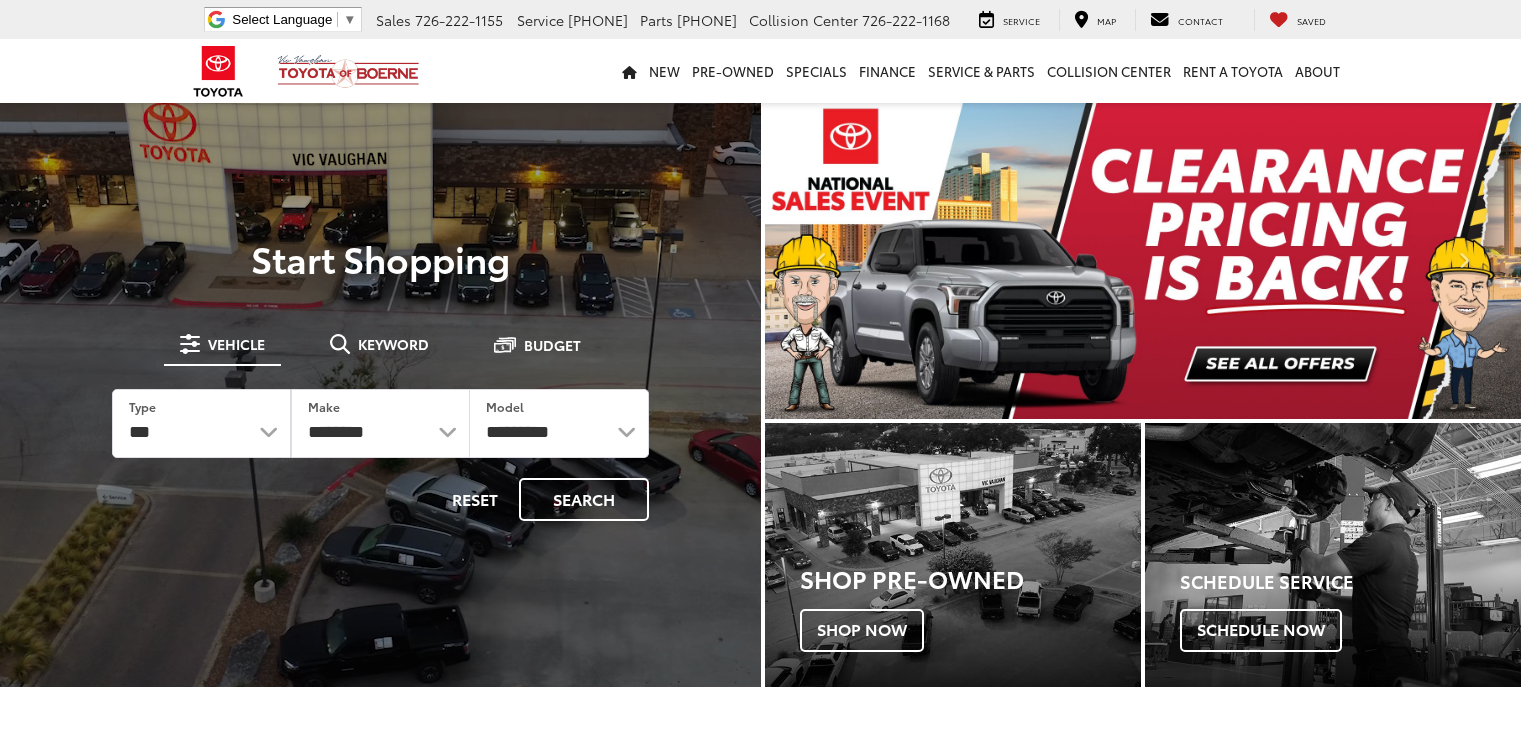 scroll, scrollTop: 0, scrollLeft: 0, axis: both 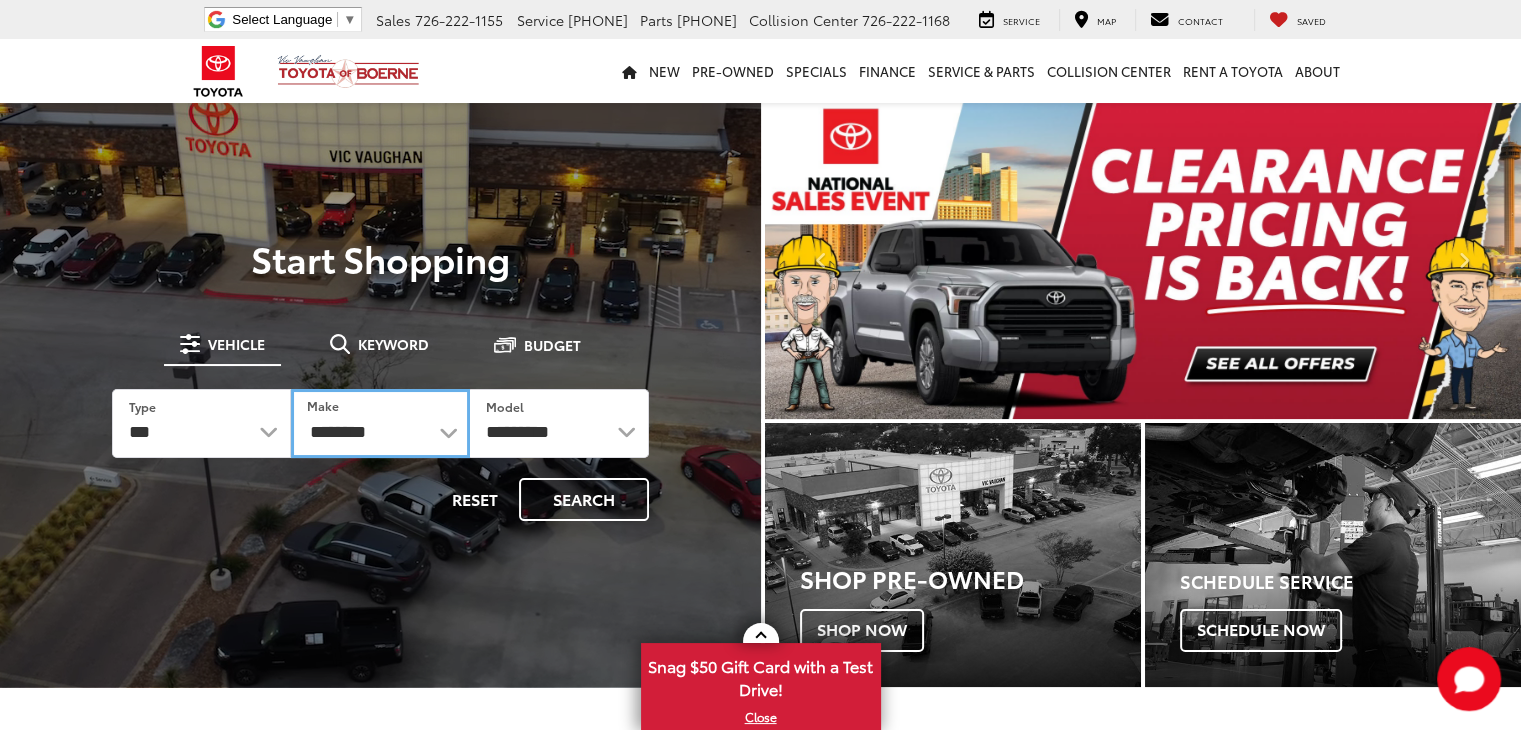 click on "**********" at bounding box center [380, 423] 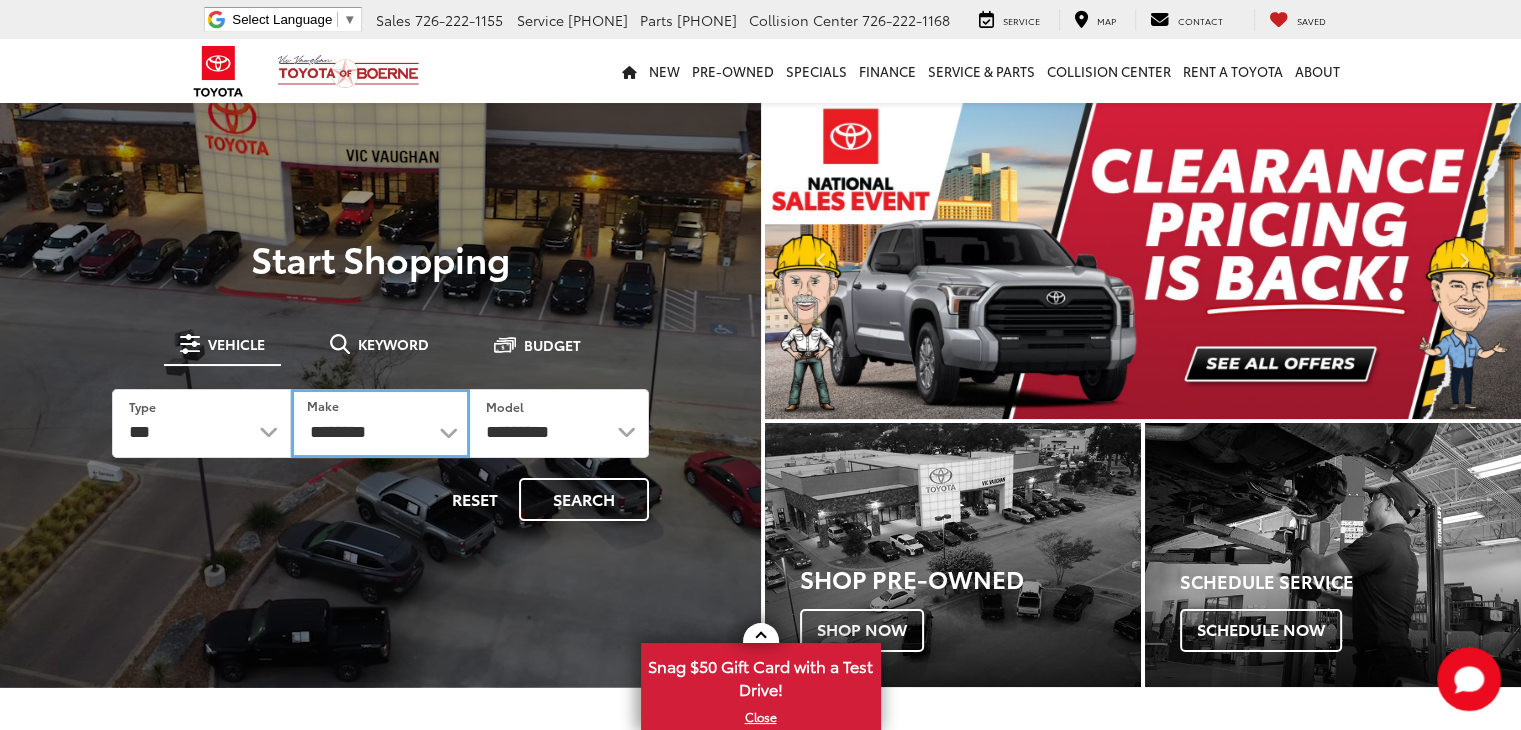 scroll, scrollTop: 0, scrollLeft: 0, axis: both 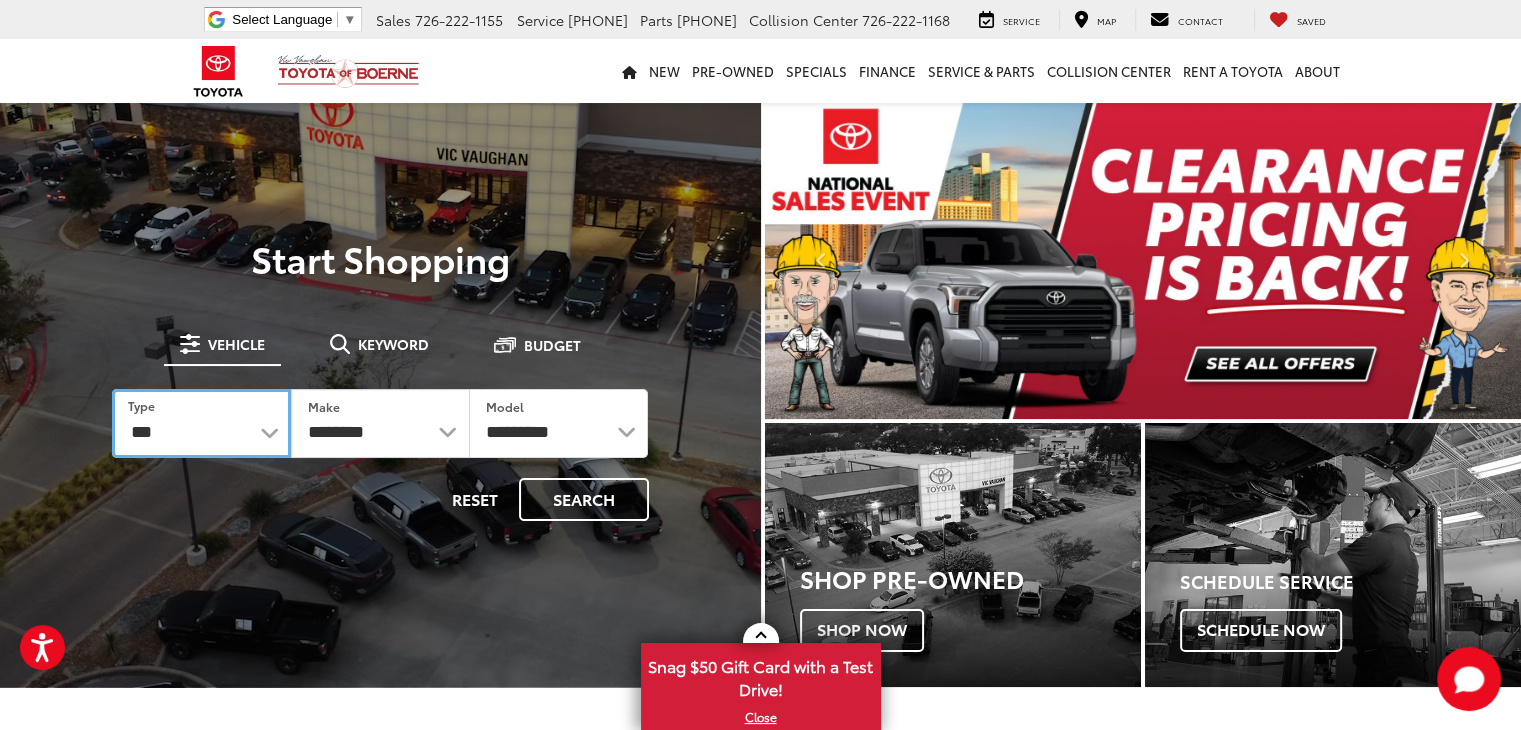 click on "***
***
****
*********" at bounding box center [201, 423] 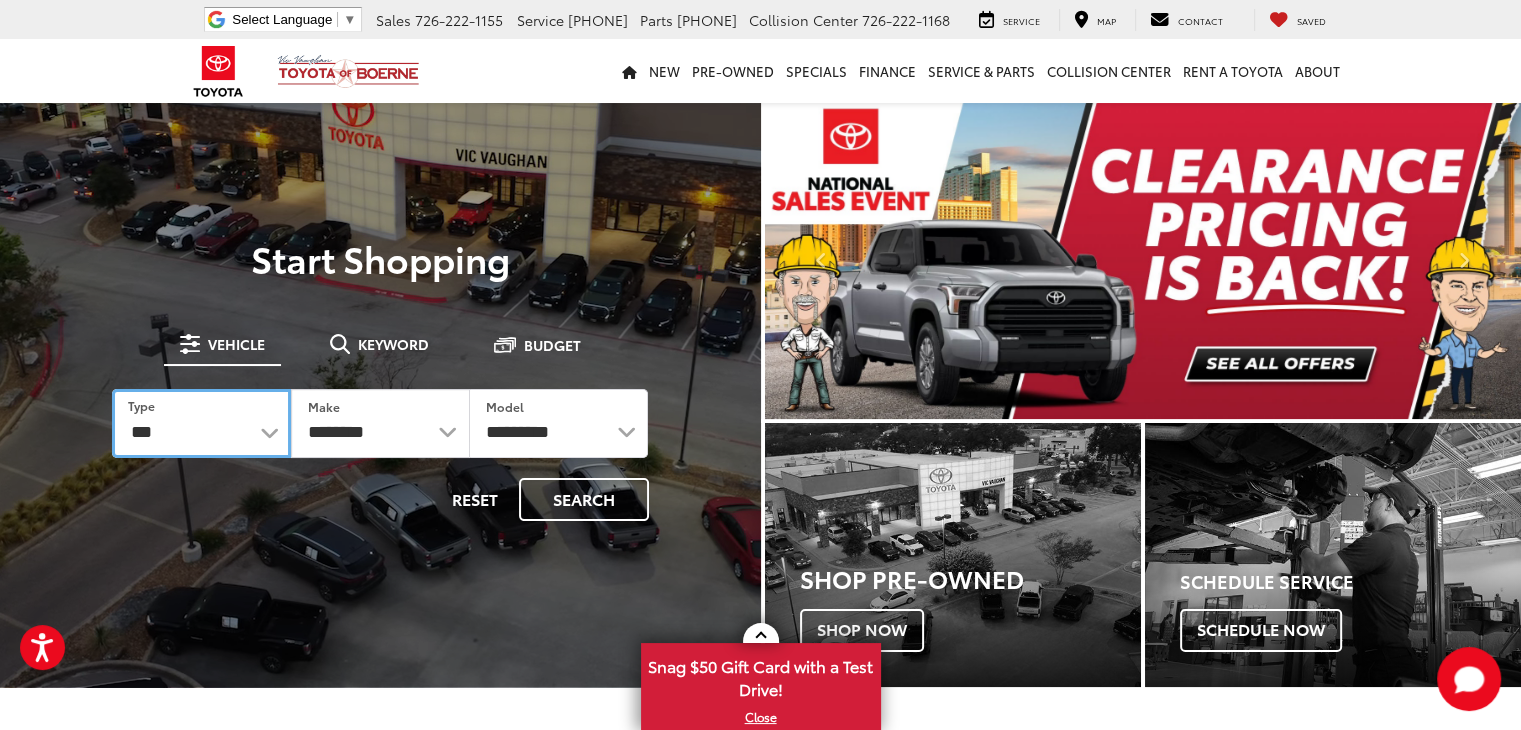 select on "******" 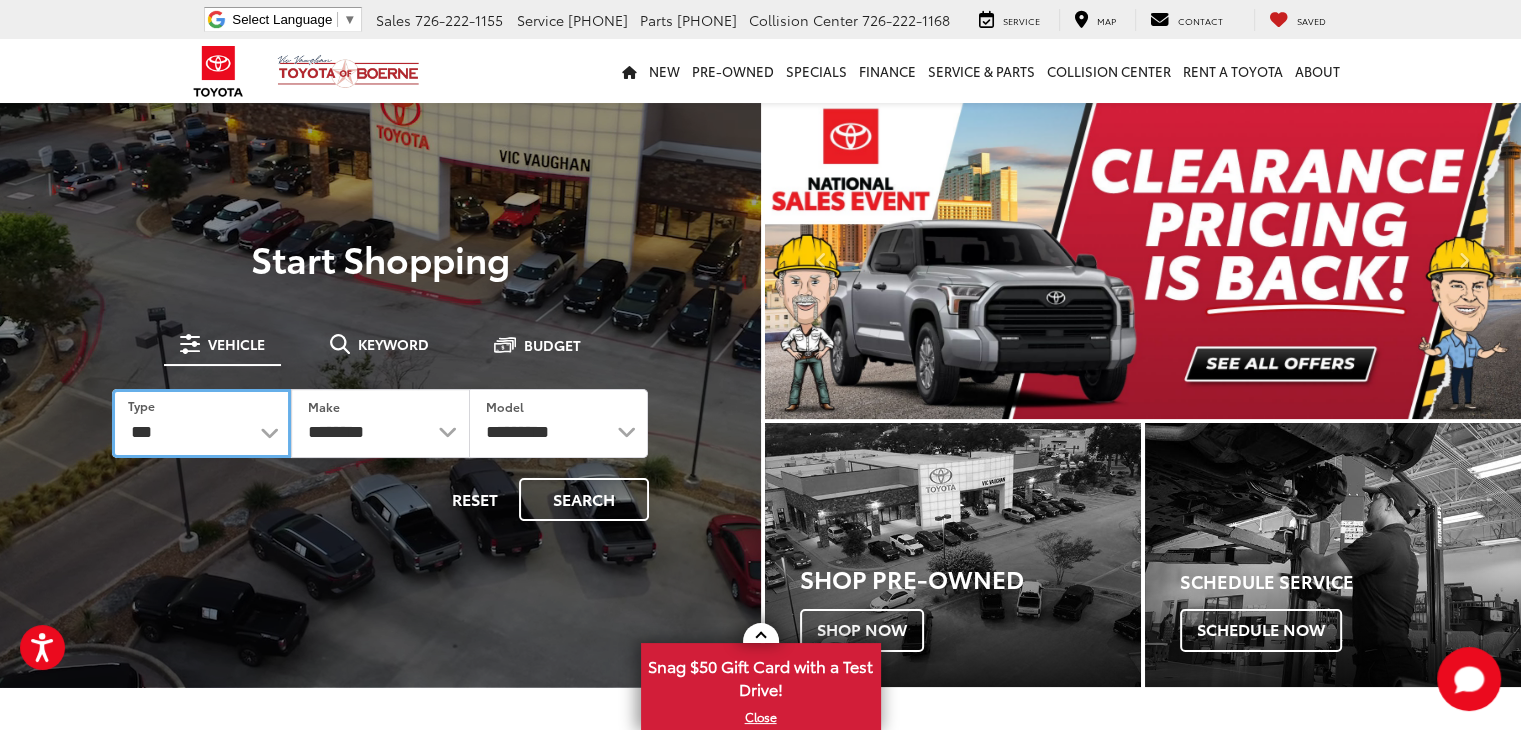 click on "***
***
****
*********" at bounding box center [201, 423] 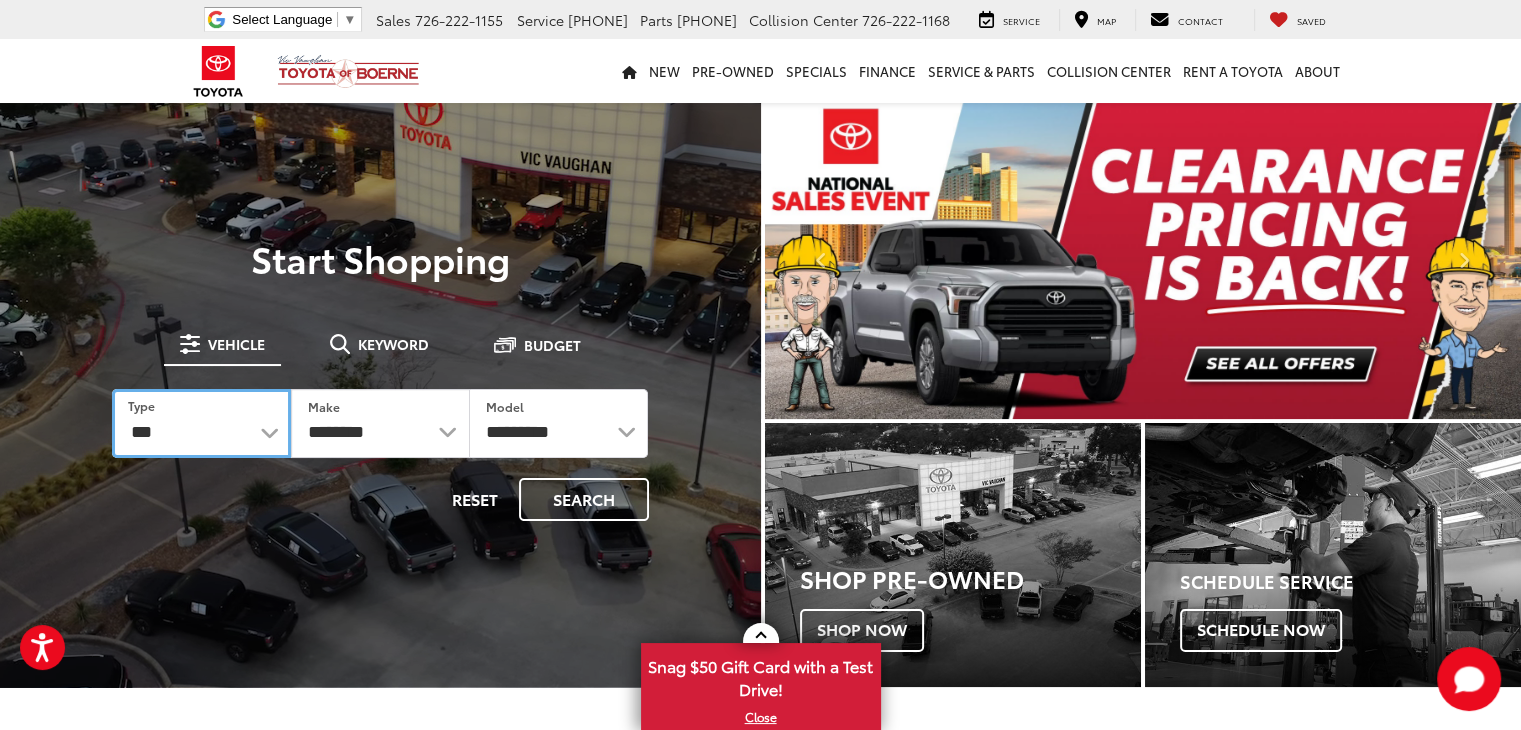 select on "******" 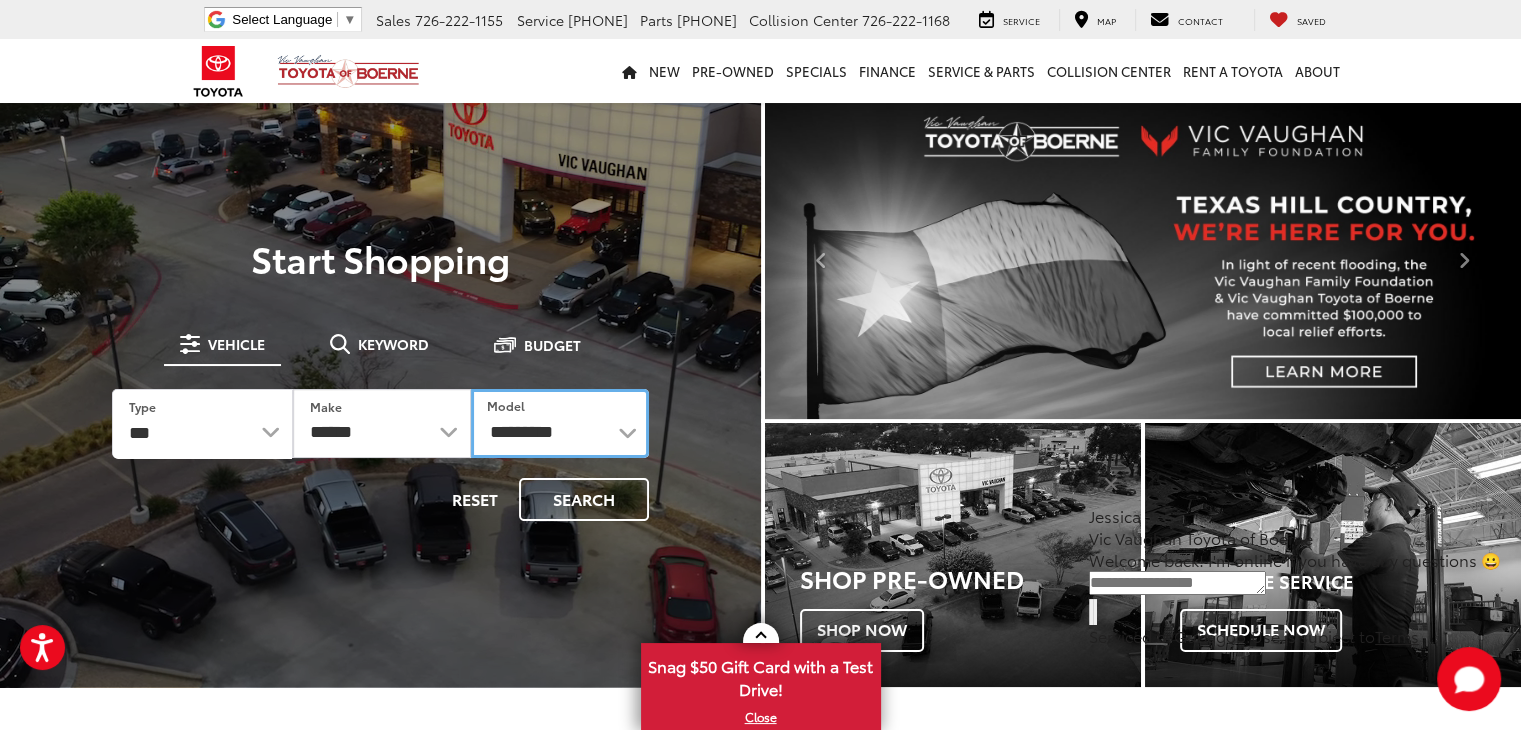 click on "**********" at bounding box center [560, 423] 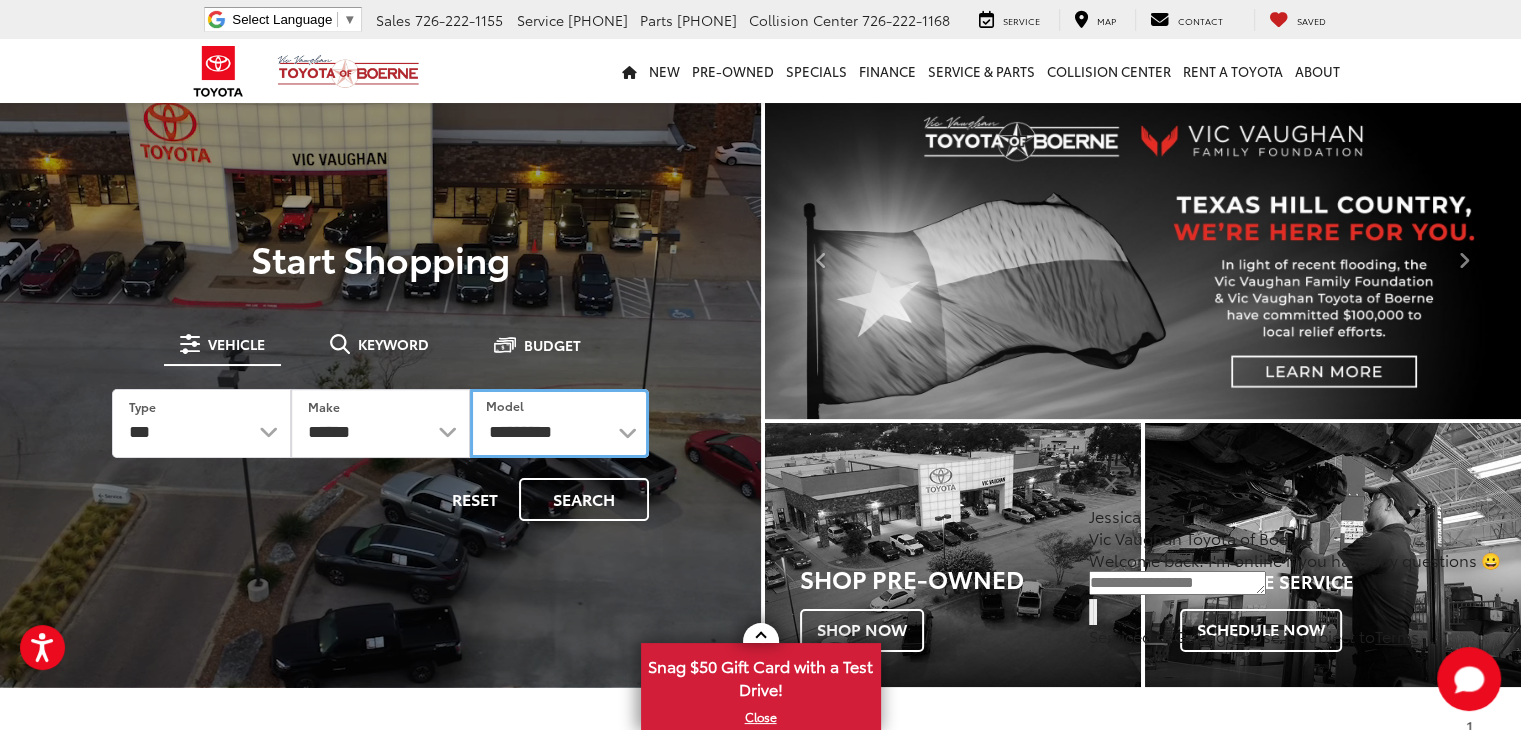 select on "**********" 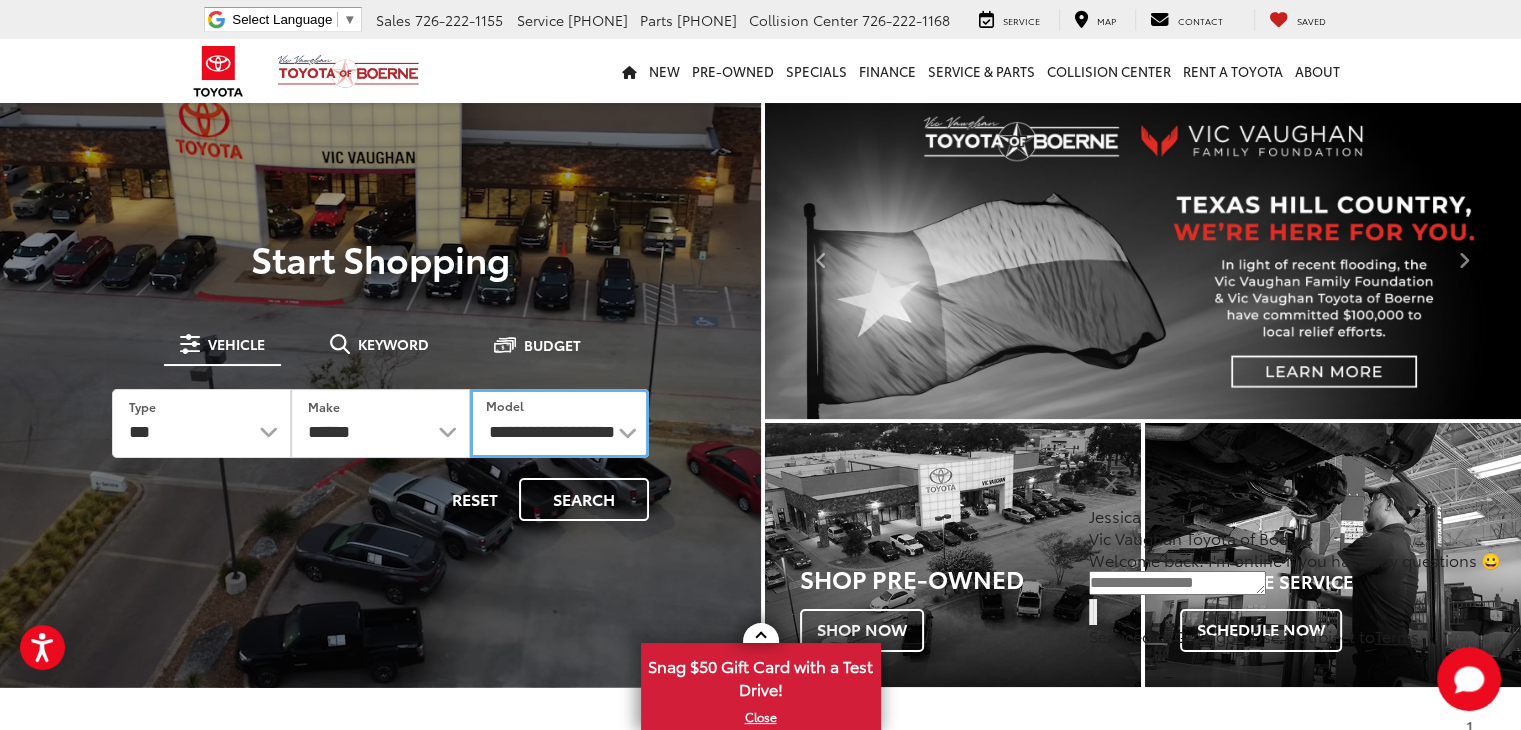 click on "**********" at bounding box center (559, 423) 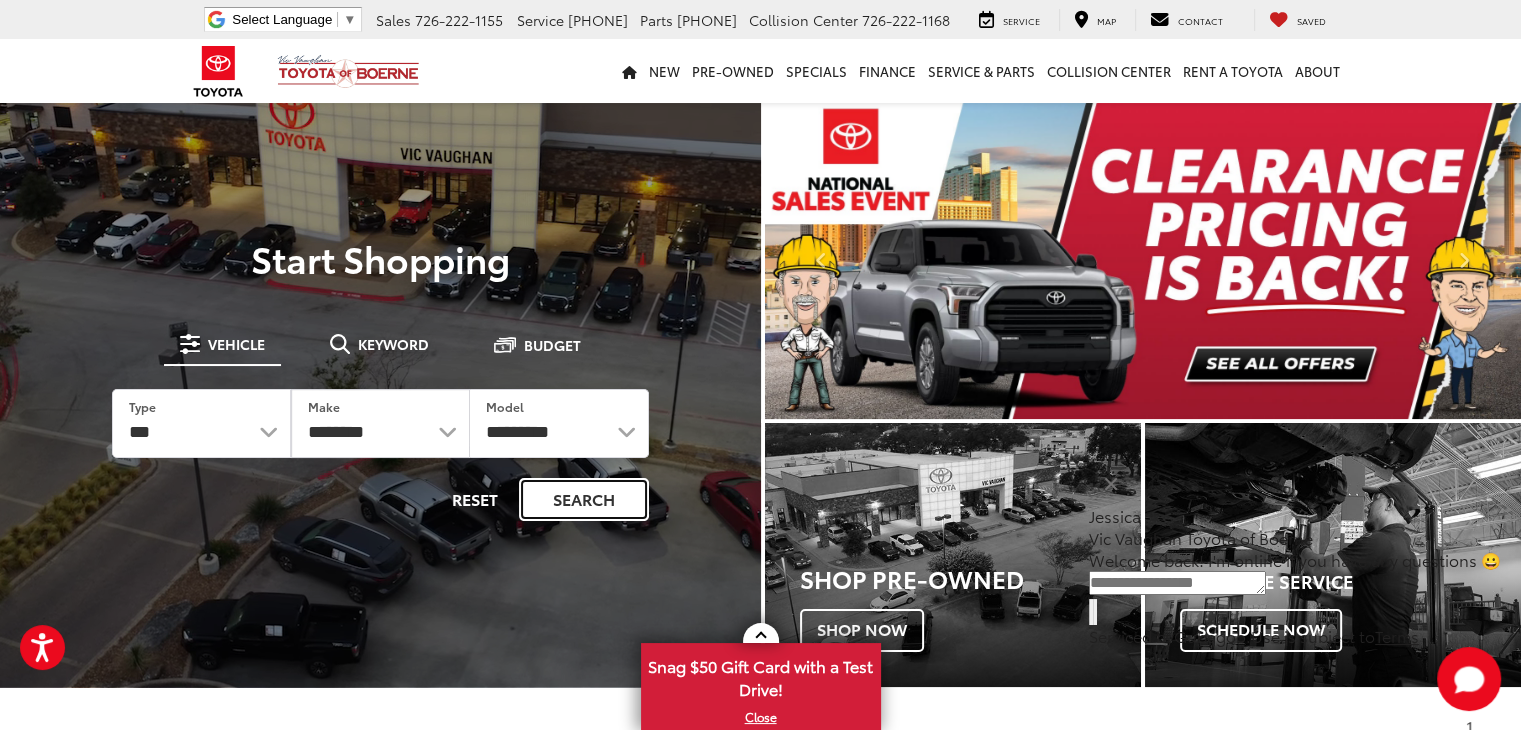 click on "Search" at bounding box center (584, 499) 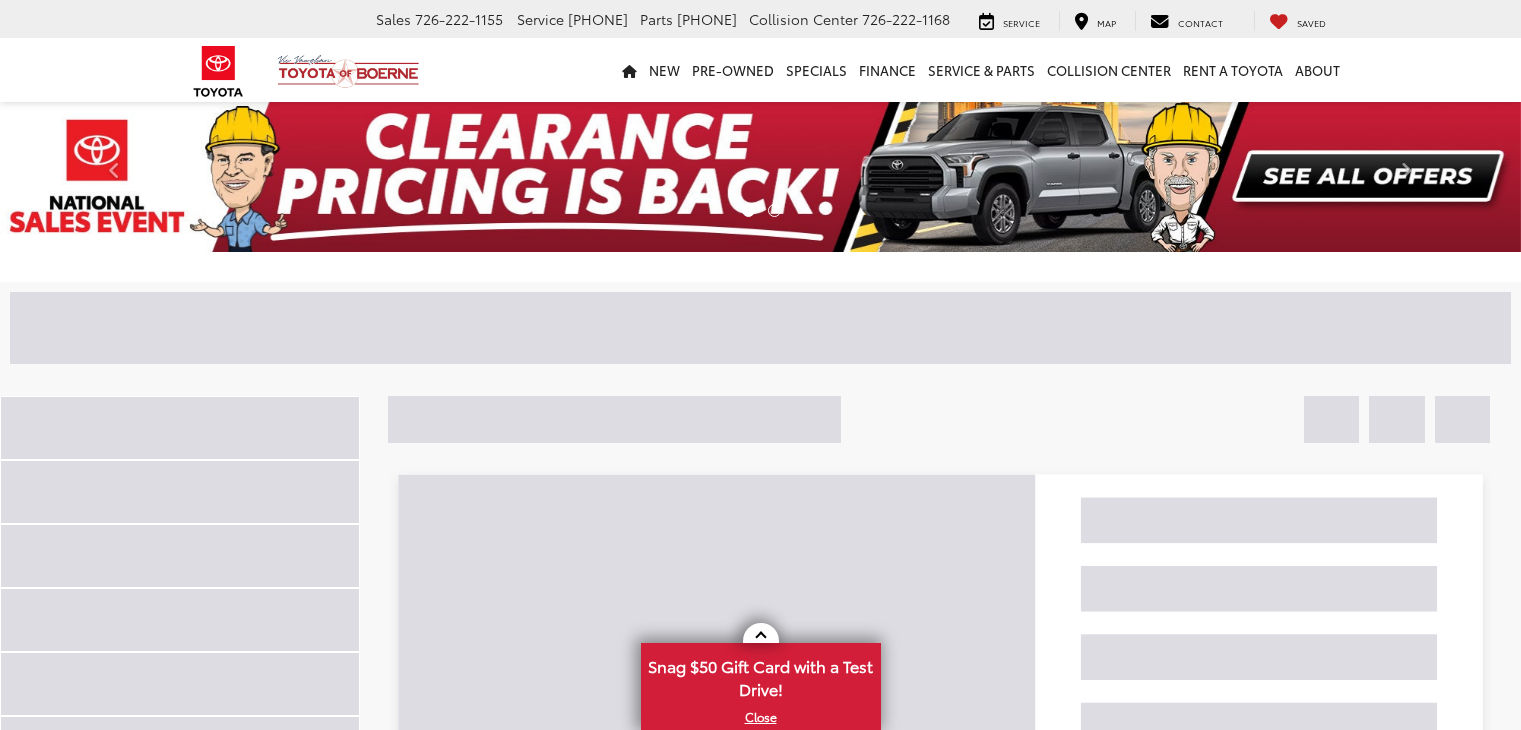 scroll, scrollTop: 0, scrollLeft: 0, axis: both 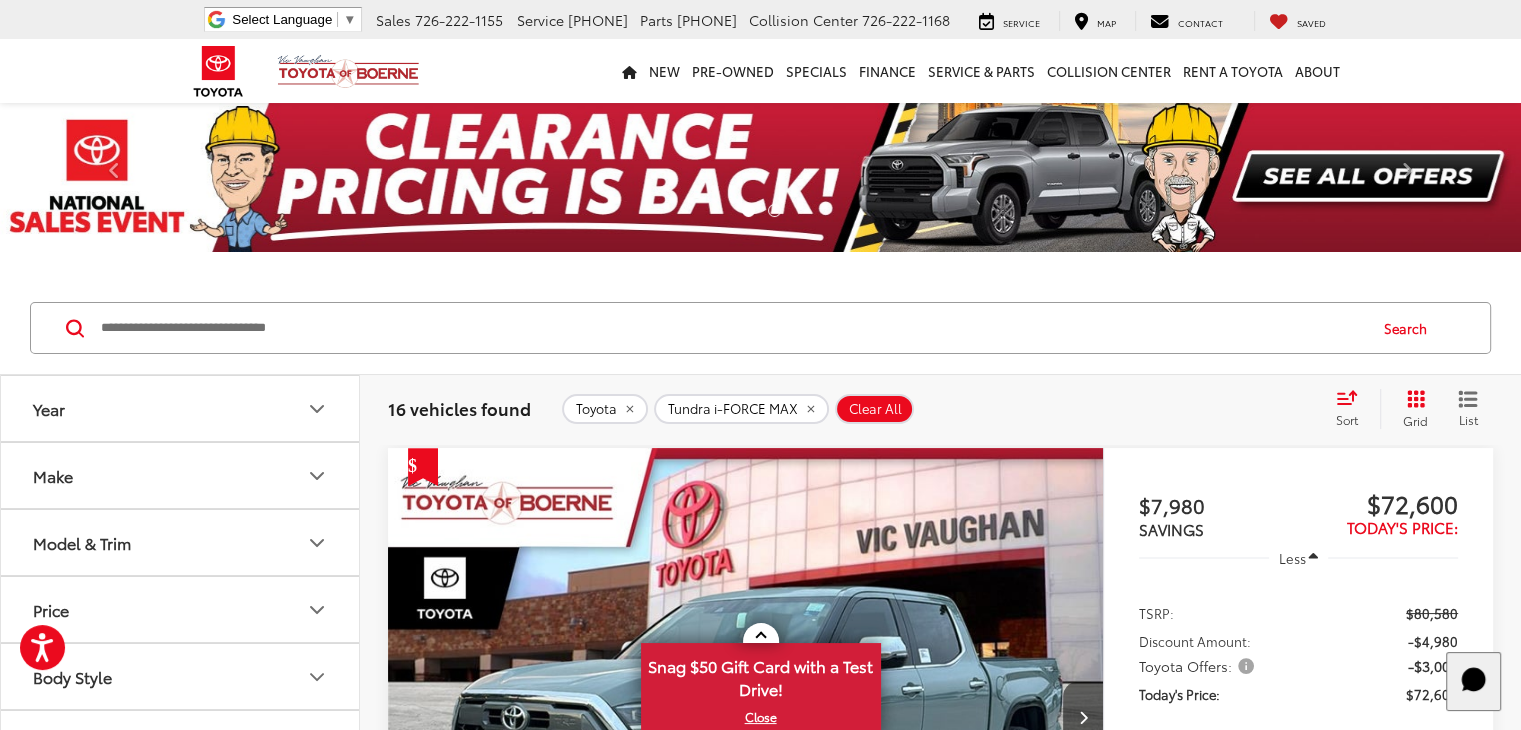 click 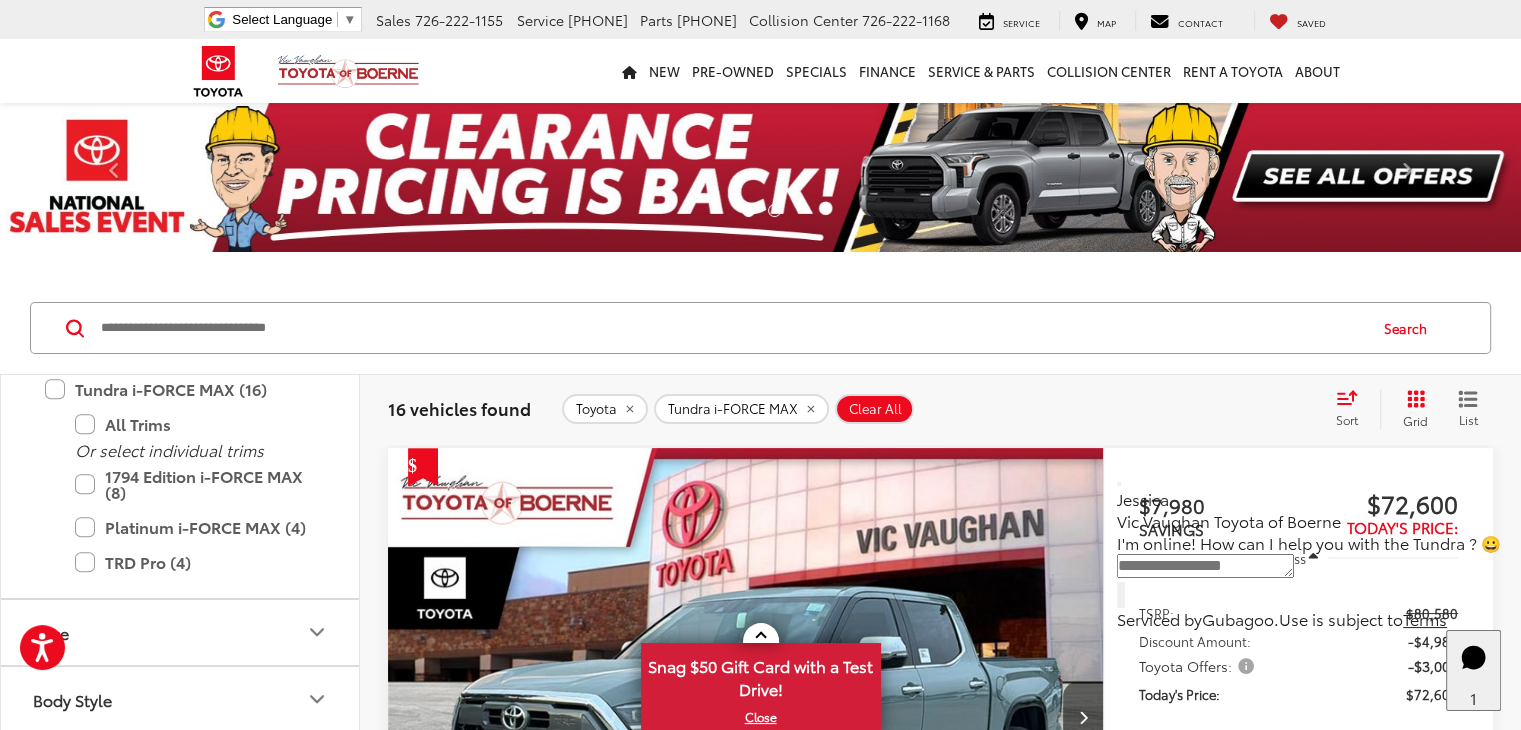 scroll, scrollTop: 1200, scrollLeft: 0, axis: vertical 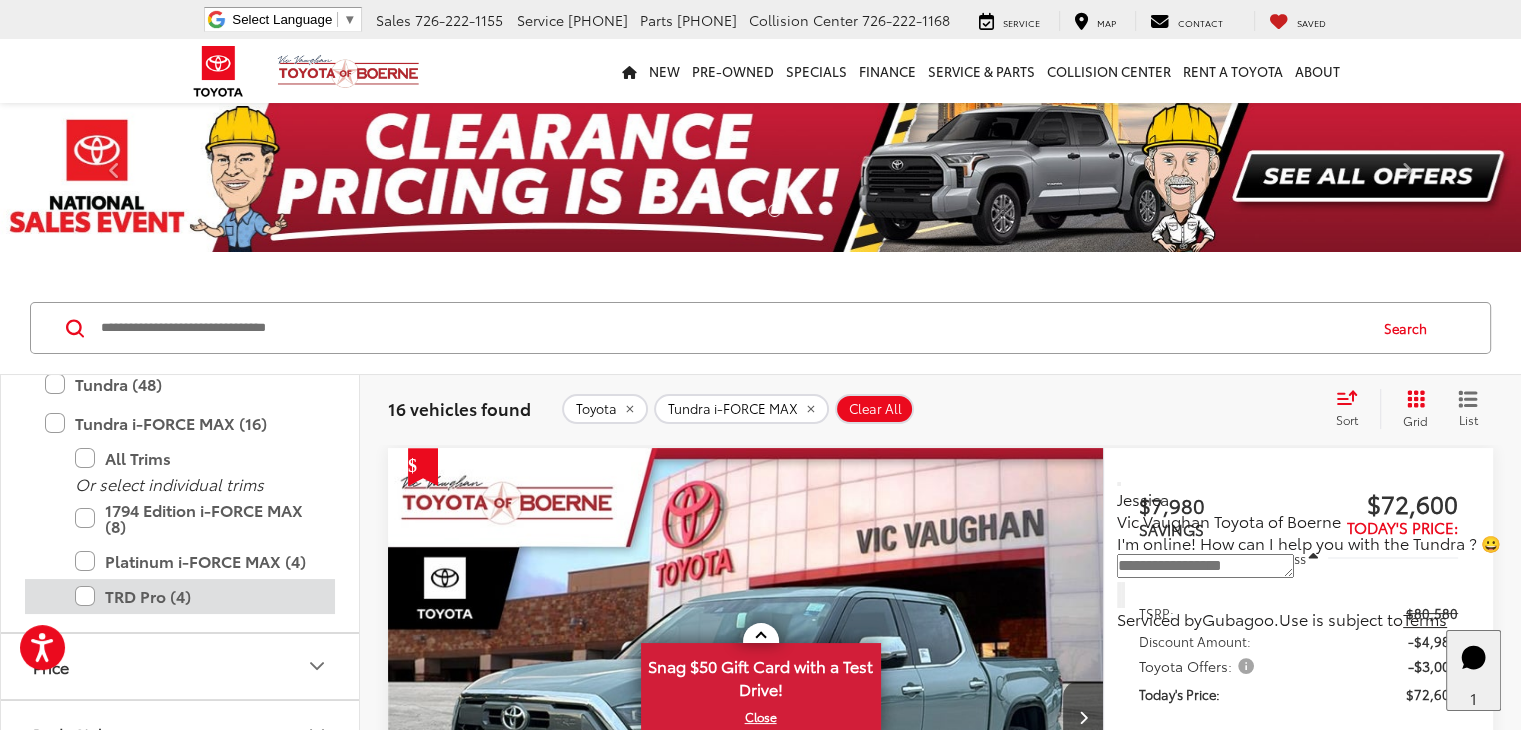 click on "TRD Pro (4)" at bounding box center (195, 596) 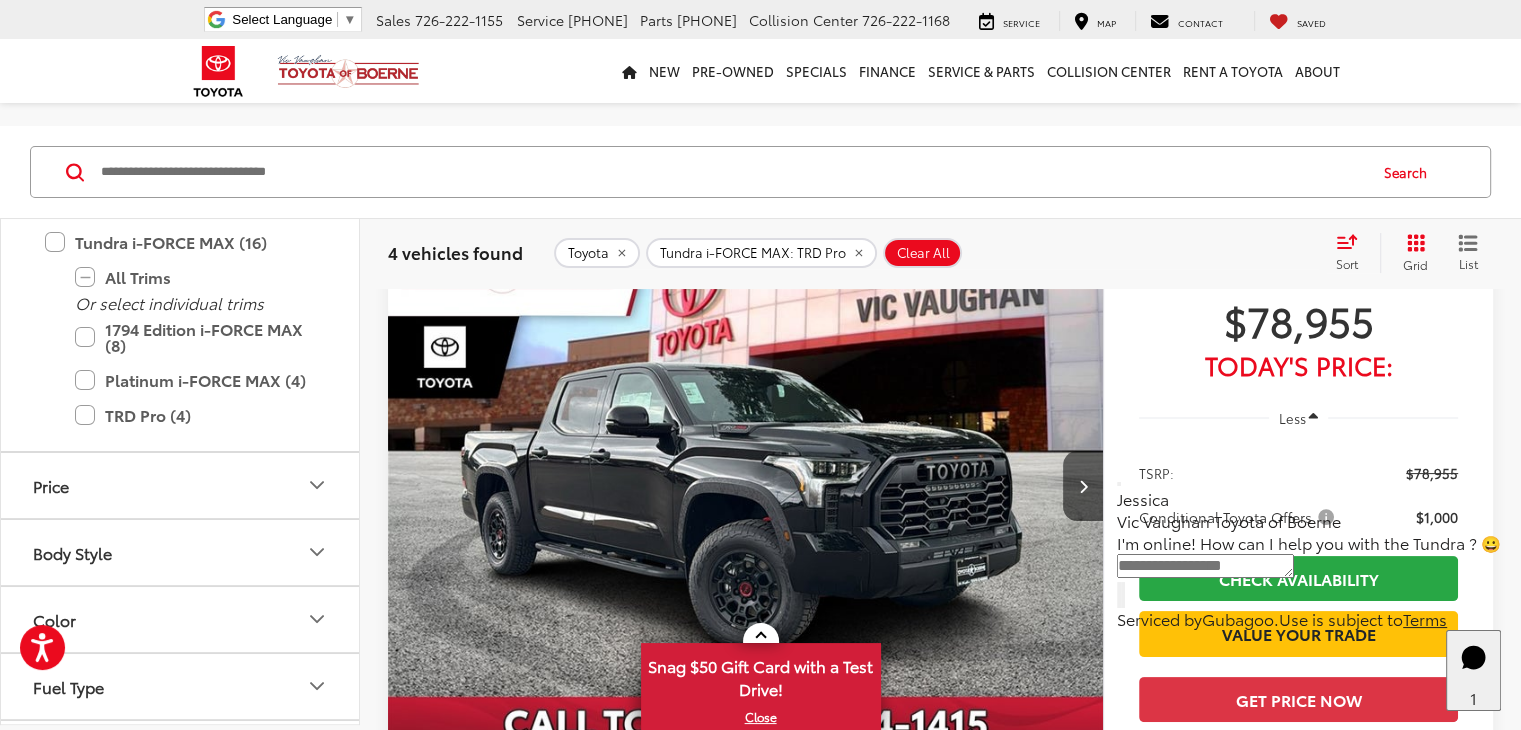scroll, scrollTop: 200, scrollLeft: 0, axis: vertical 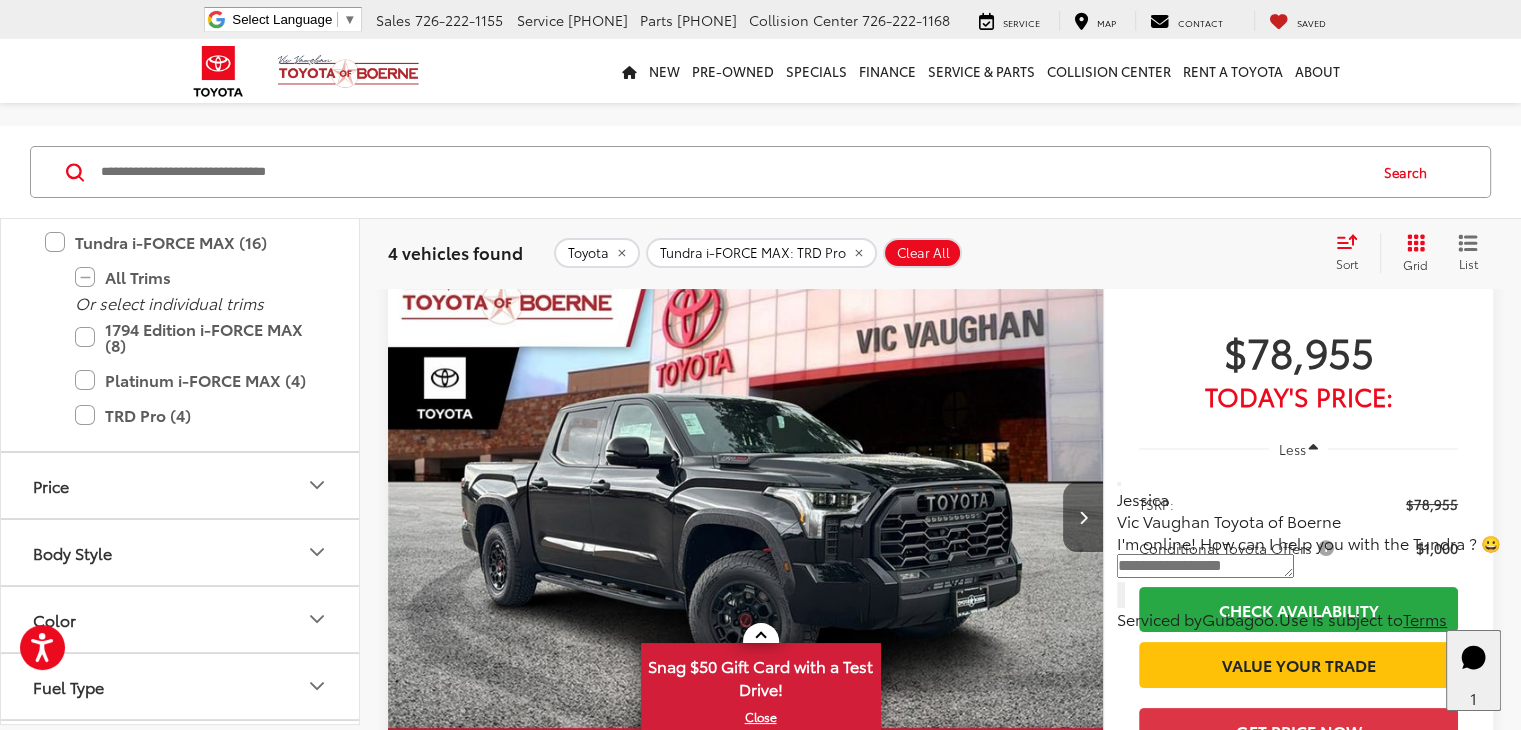 click at bounding box center [1083, 517] 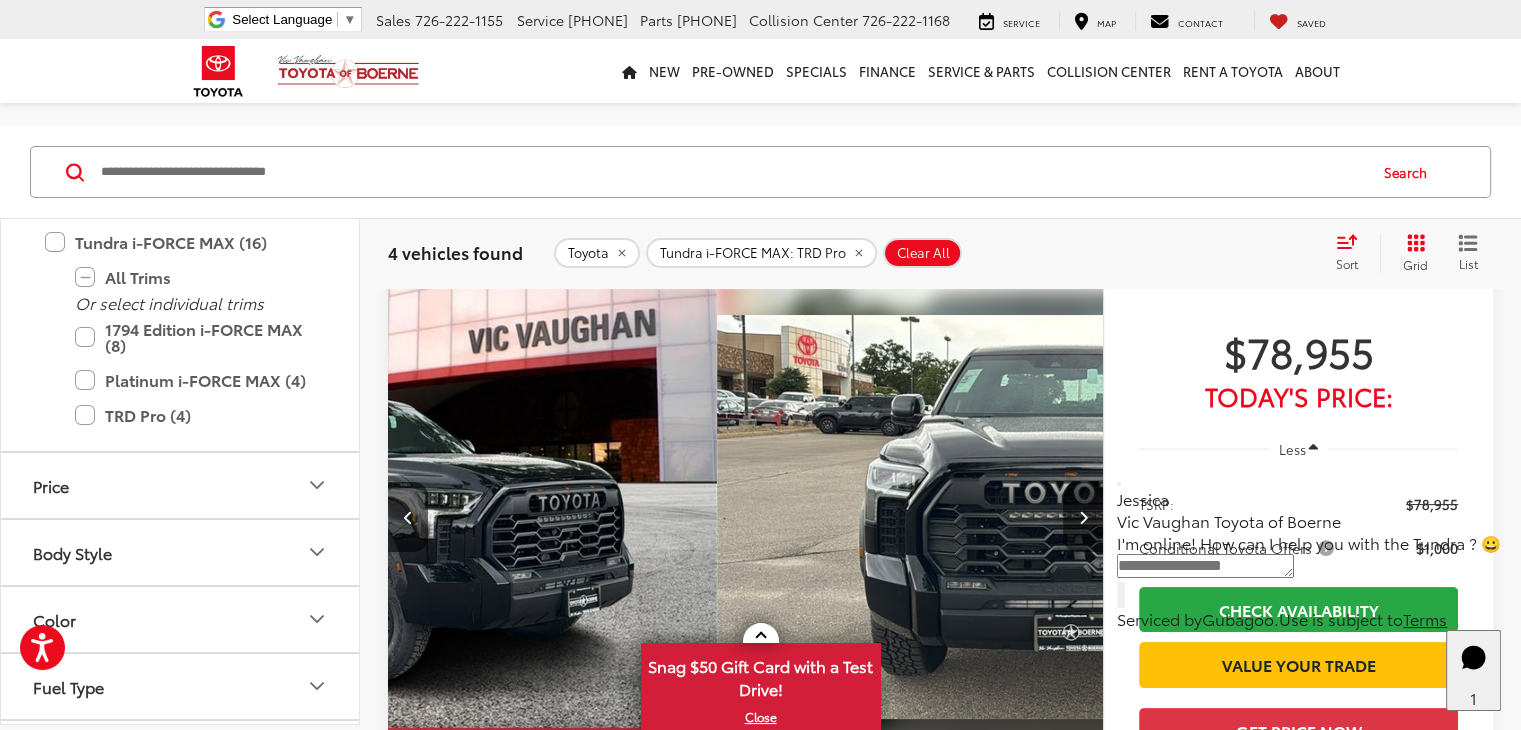 click at bounding box center (1083, 517) 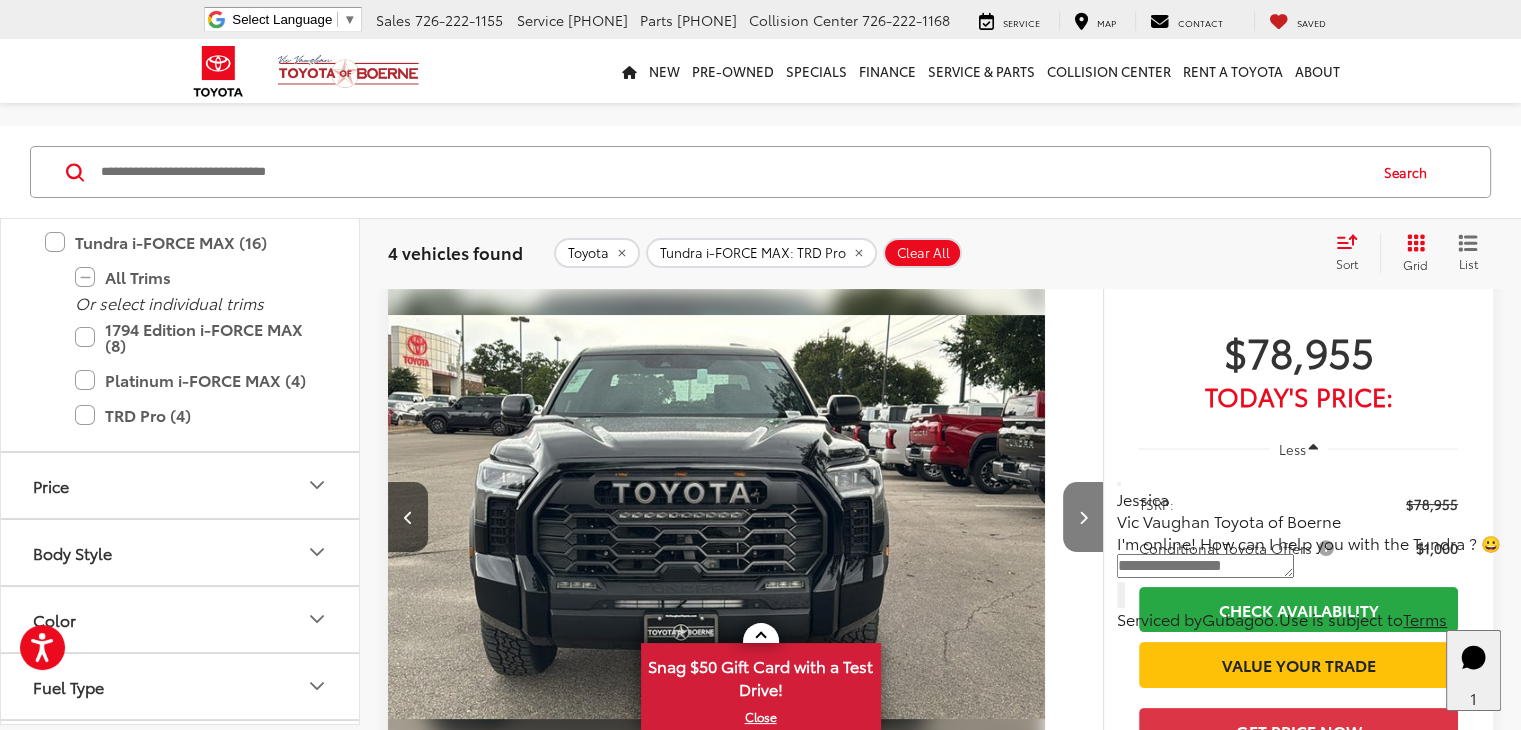 click at bounding box center [1083, 517] 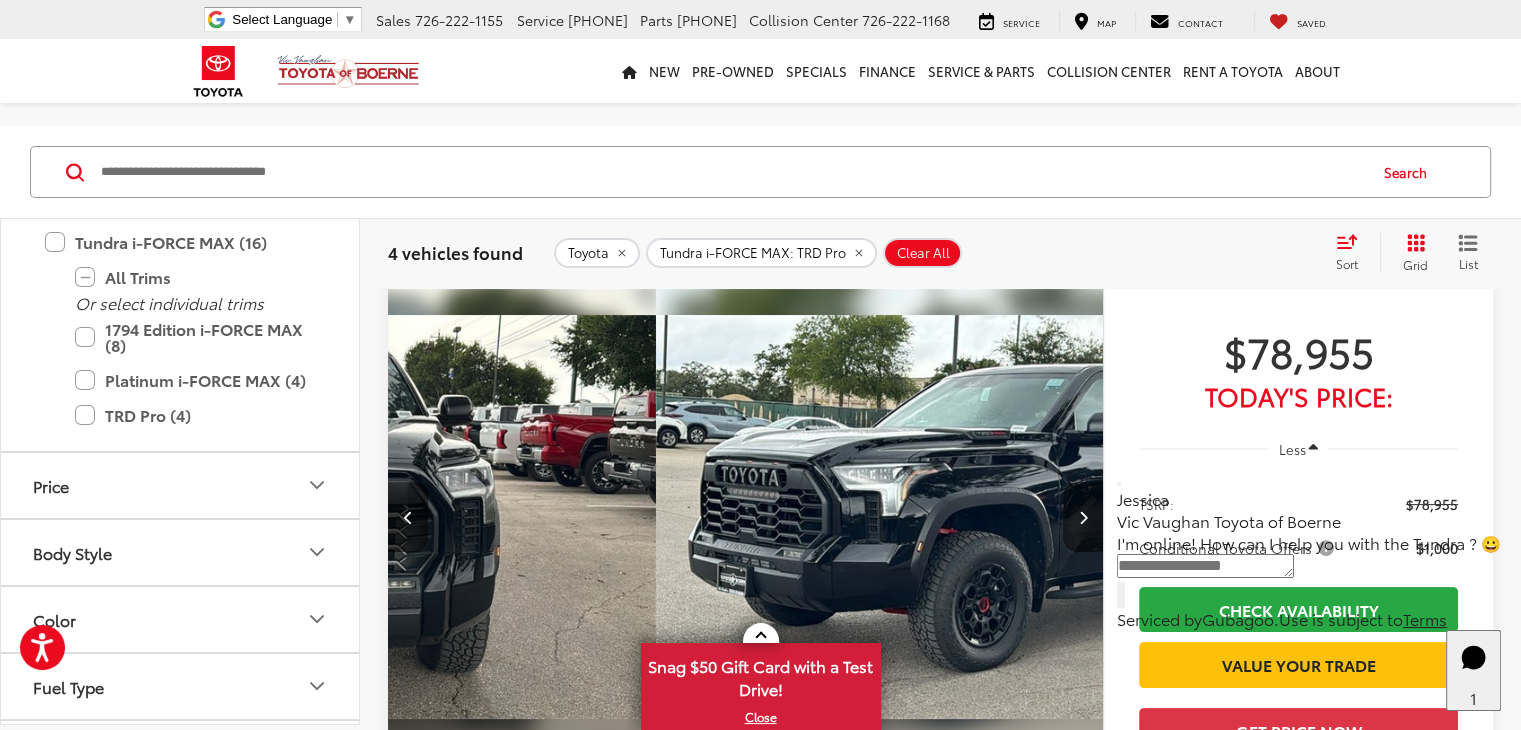 click at bounding box center (1083, 517) 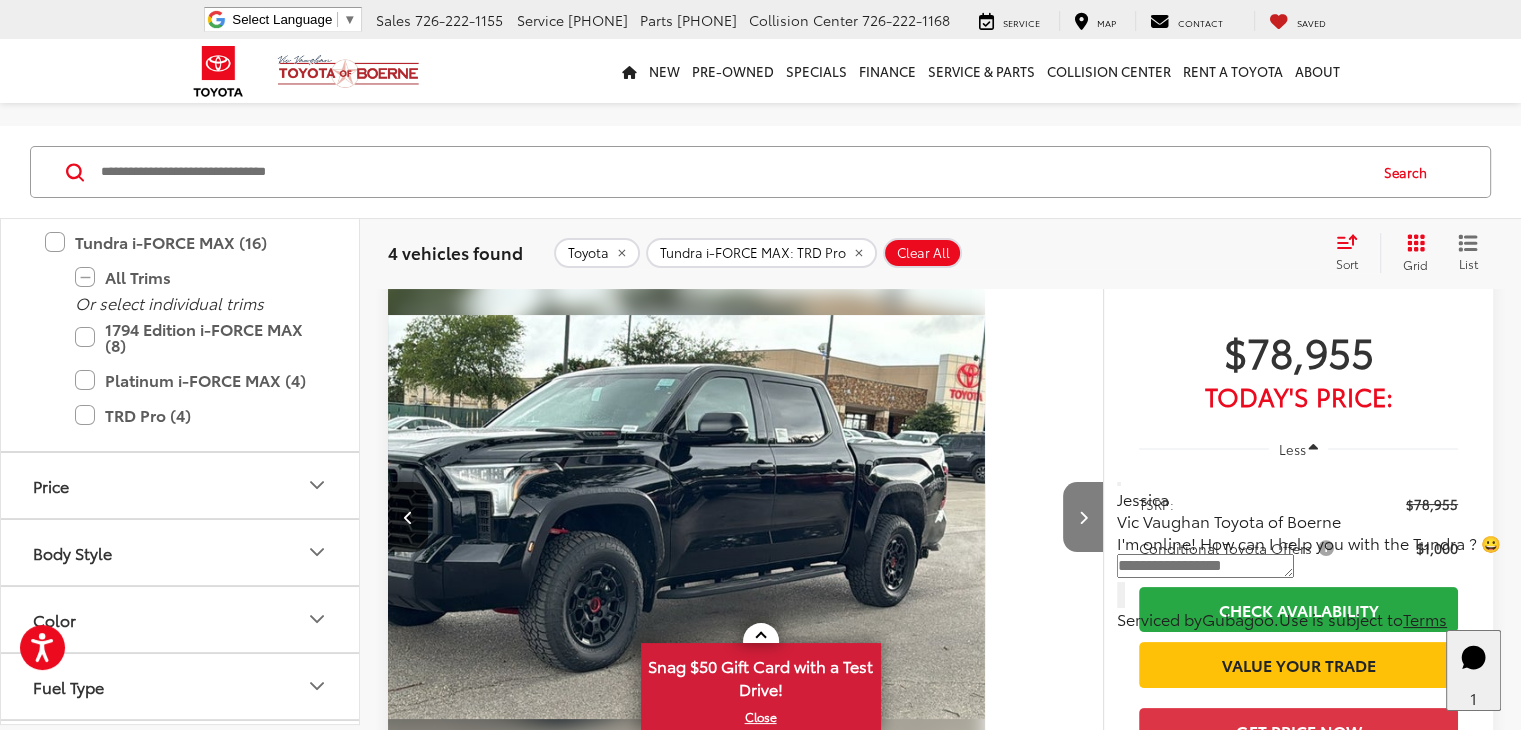 click at bounding box center [1083, 517] 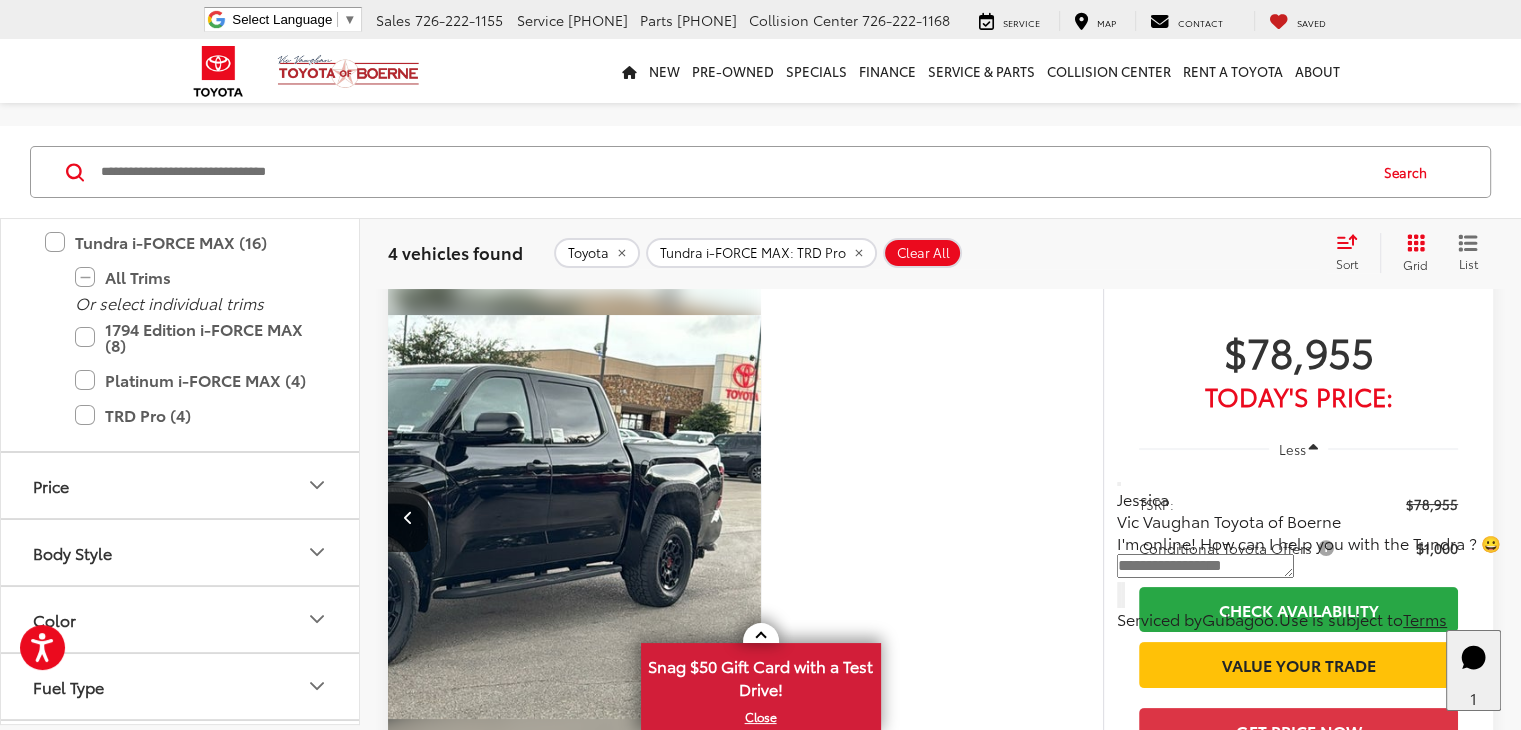 scroll, scrollTop: 0, scrollLeft: 1944, axis: horizontal 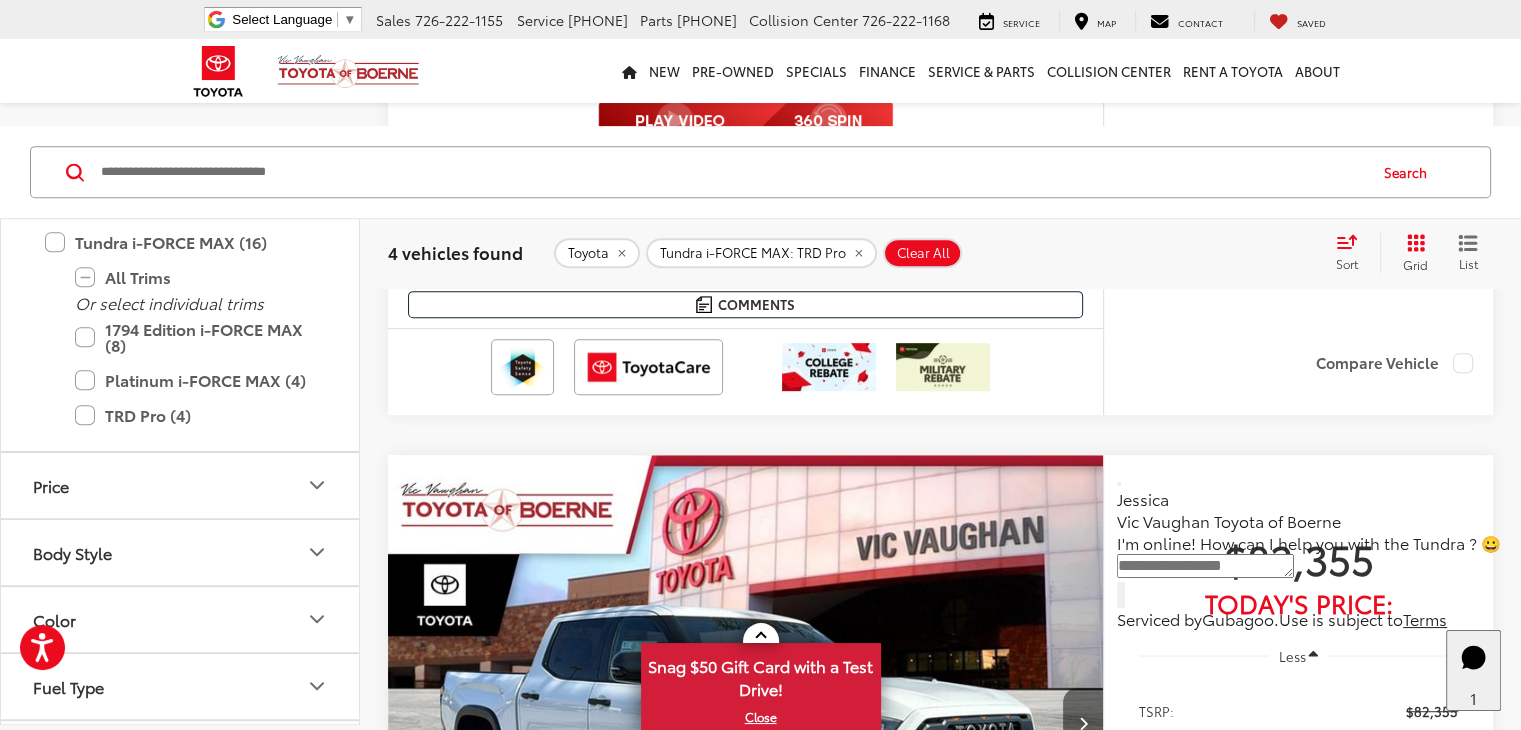 click at bounding box center [1082, 723] 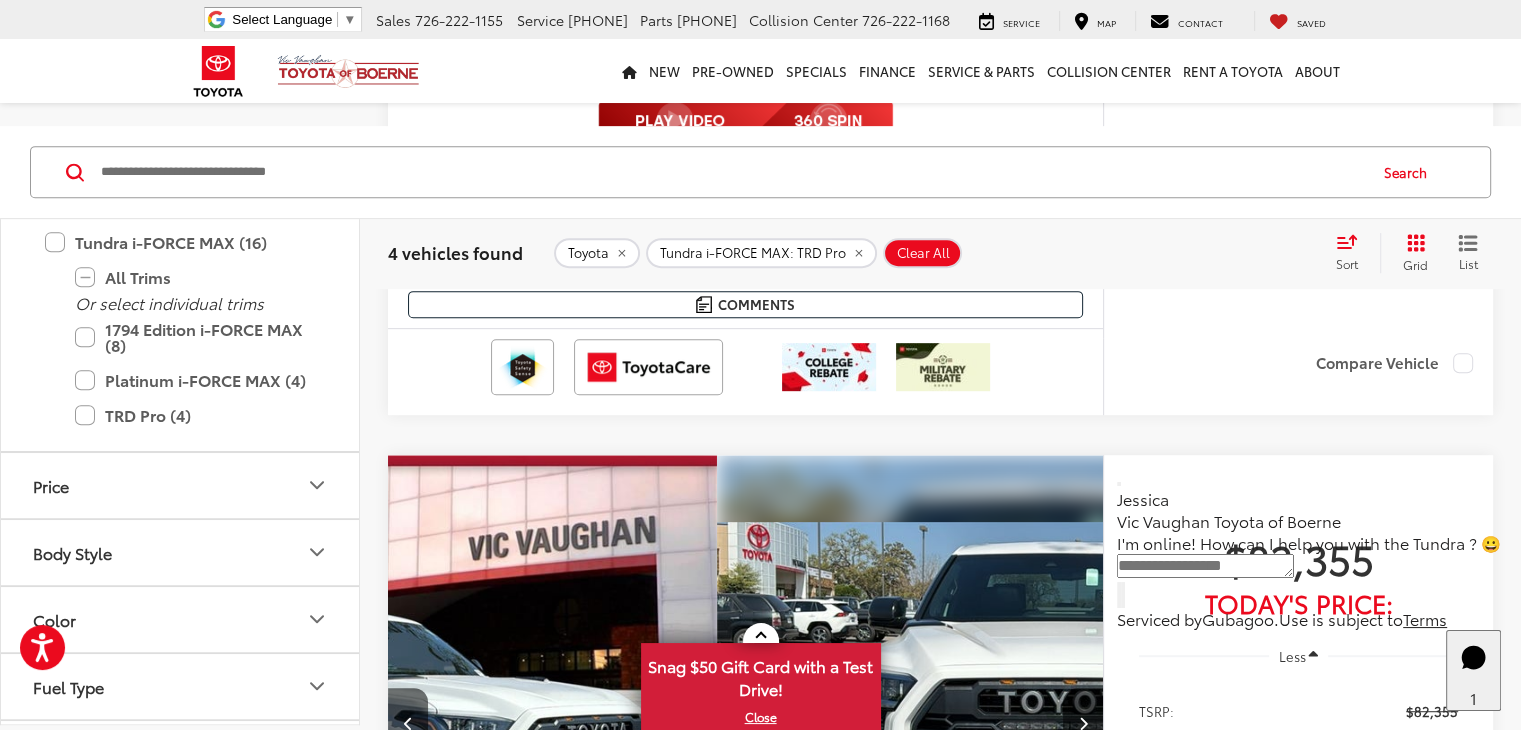 click at bounding box center [1082, 723] 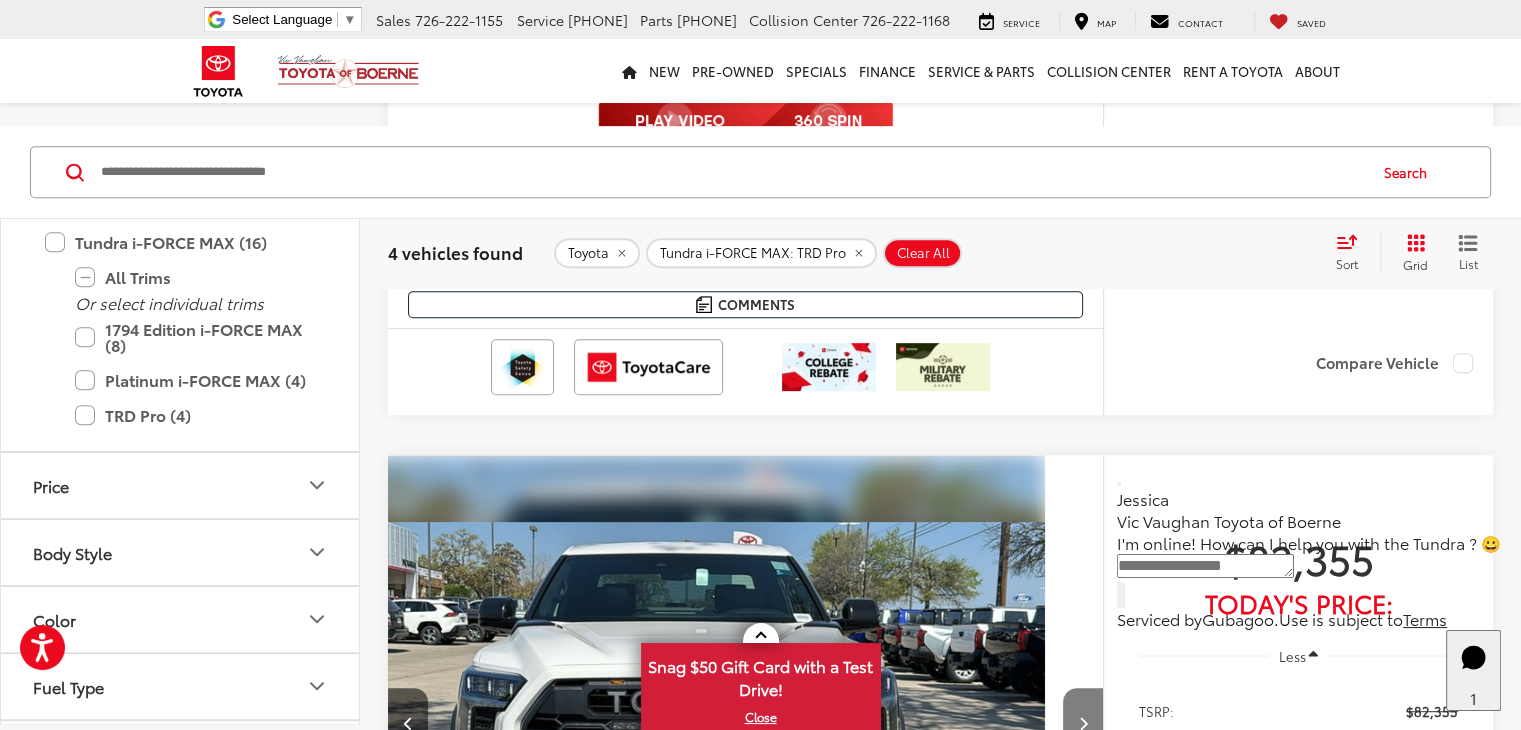 click at bounding box center [1082, 723] 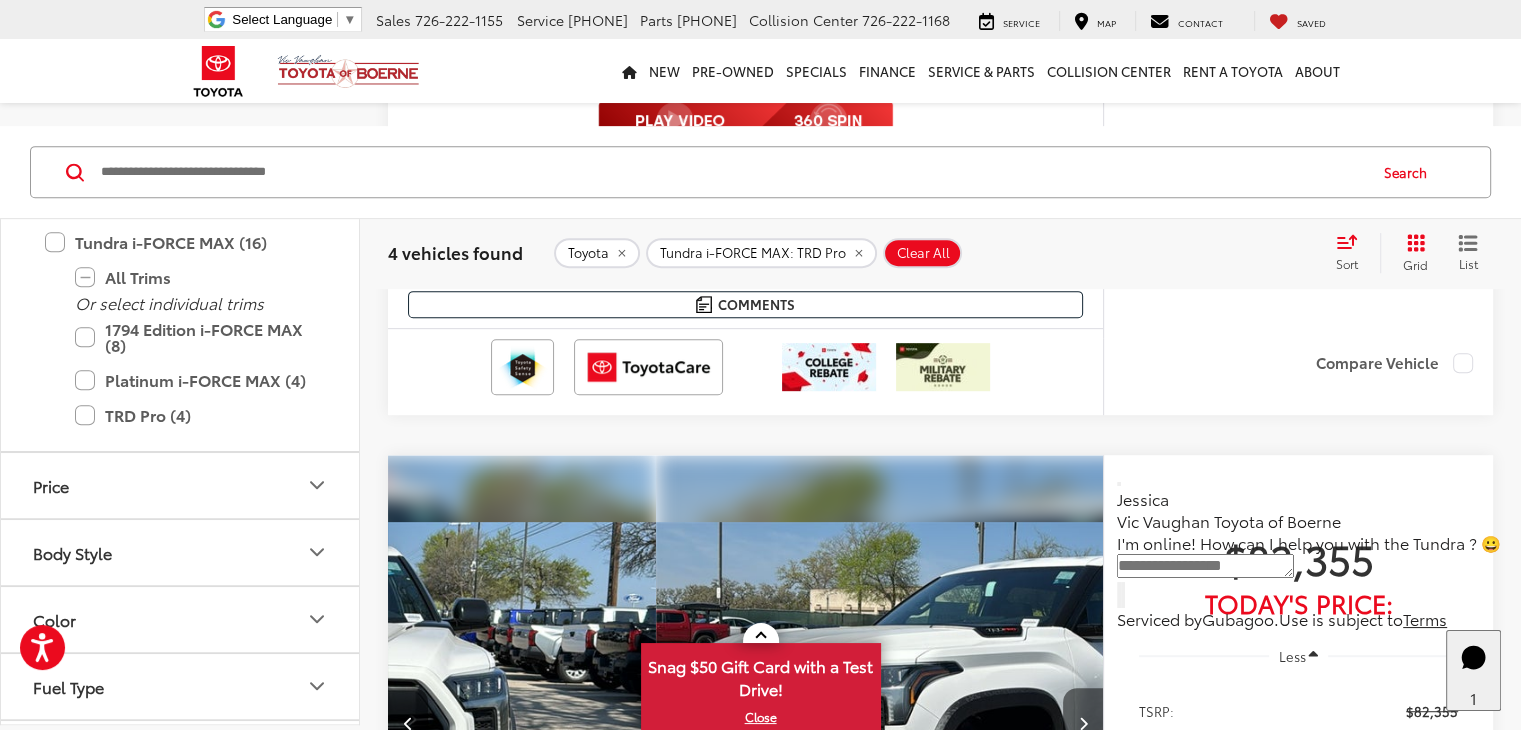 click at bounding box center [1082, 723] 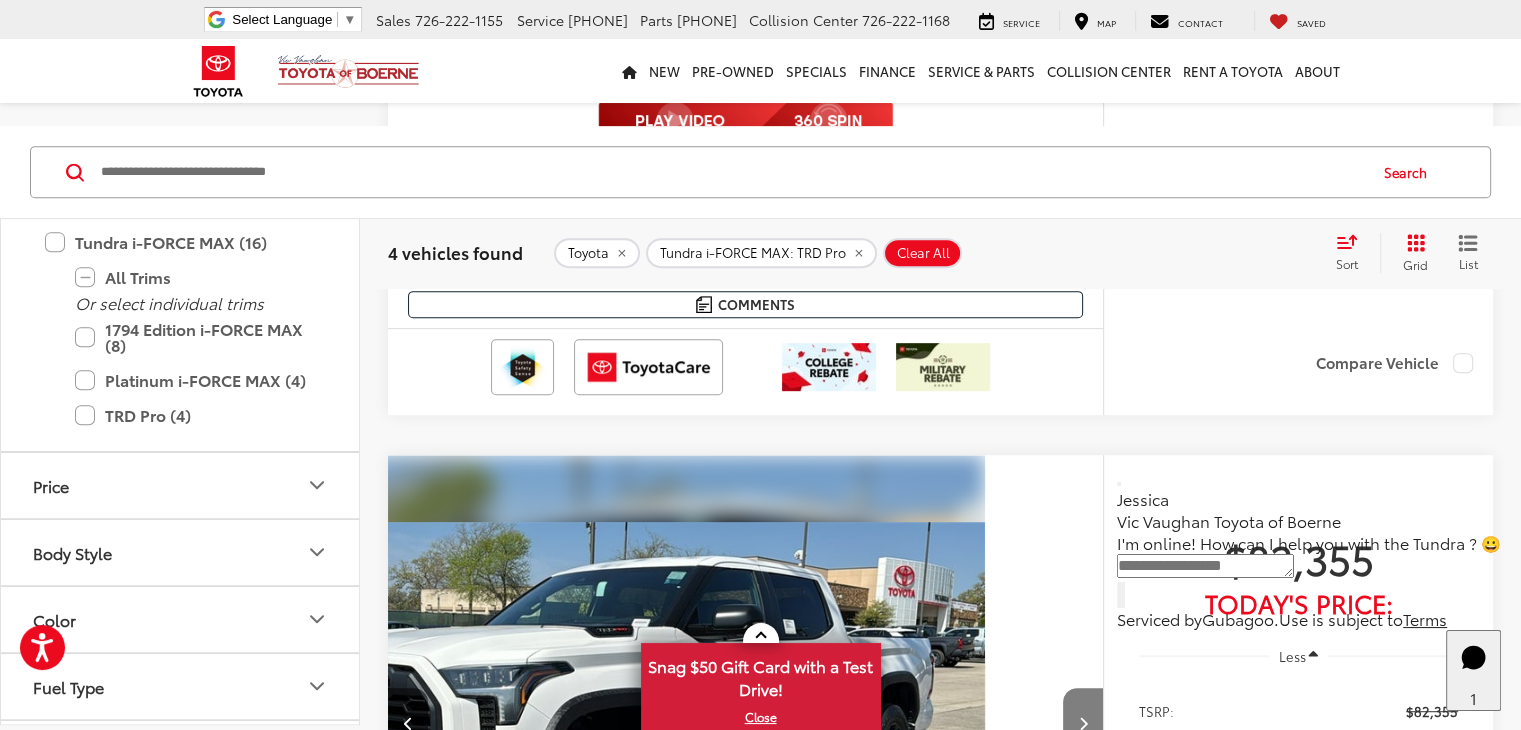 click at bounding box center [1082, 723] 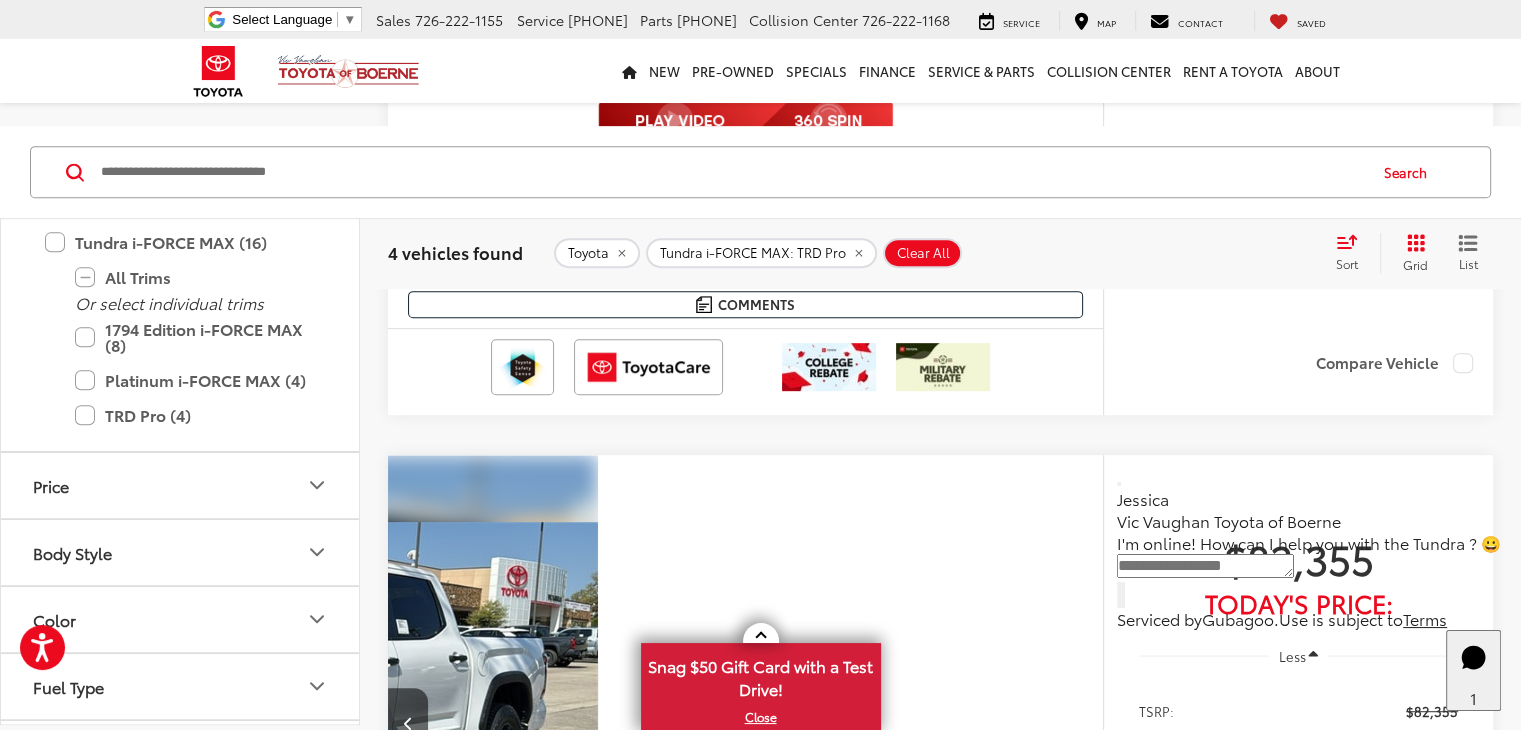 scroll, scrollTop: 0, scrollLeft: 1944, axis: horizontal 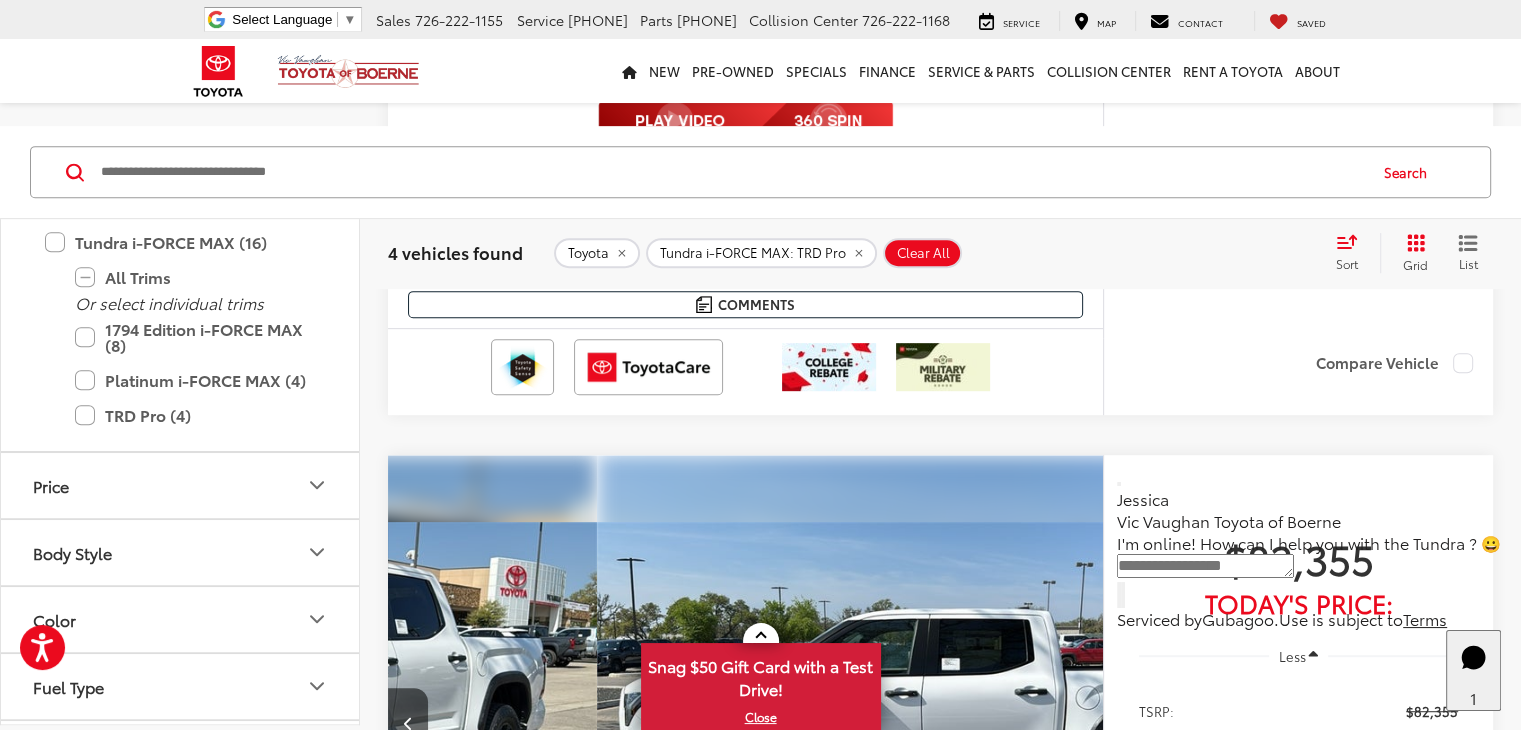 click on "View More" at bounding box center (2392, 724) 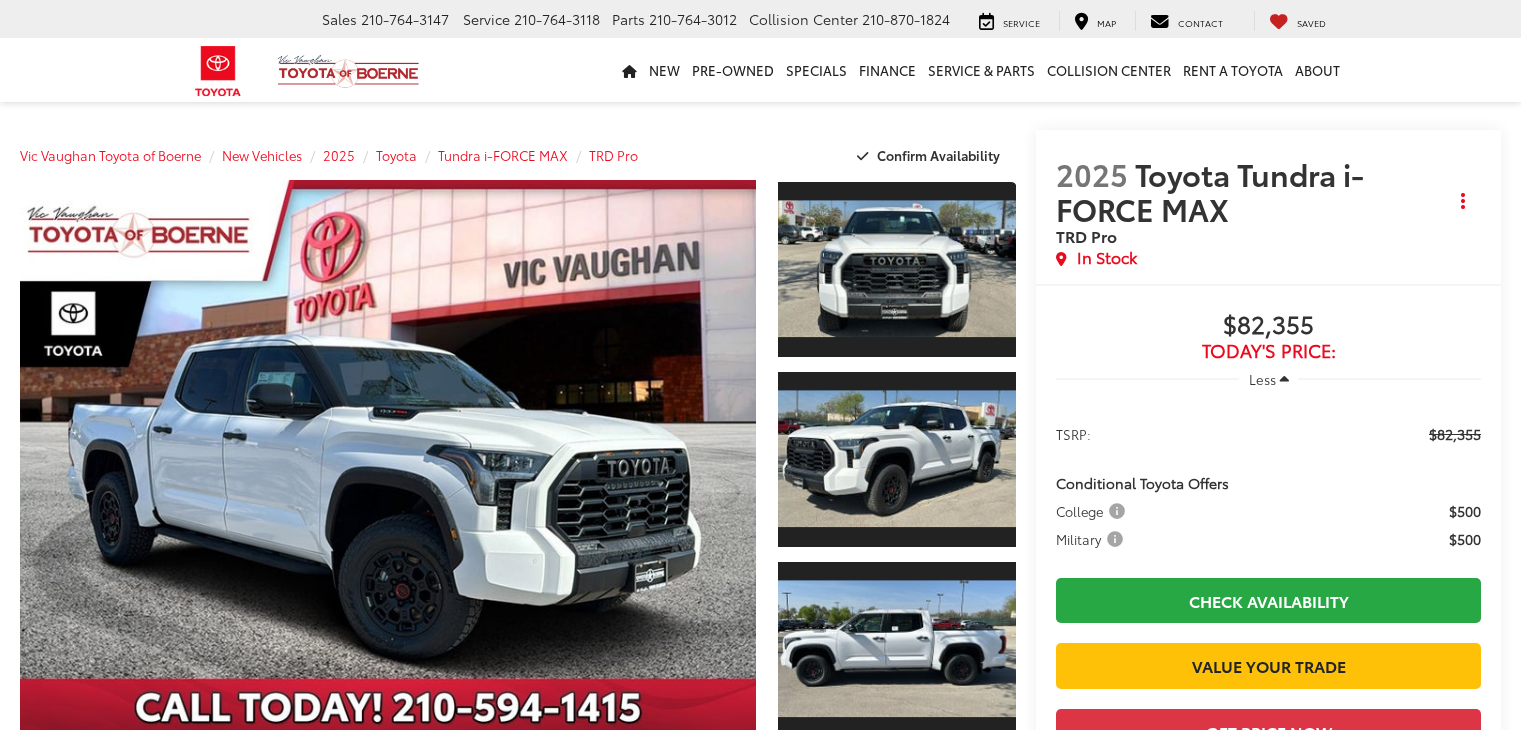 scroll, scrollTop: 0, scrollLeft: 0, axis: both 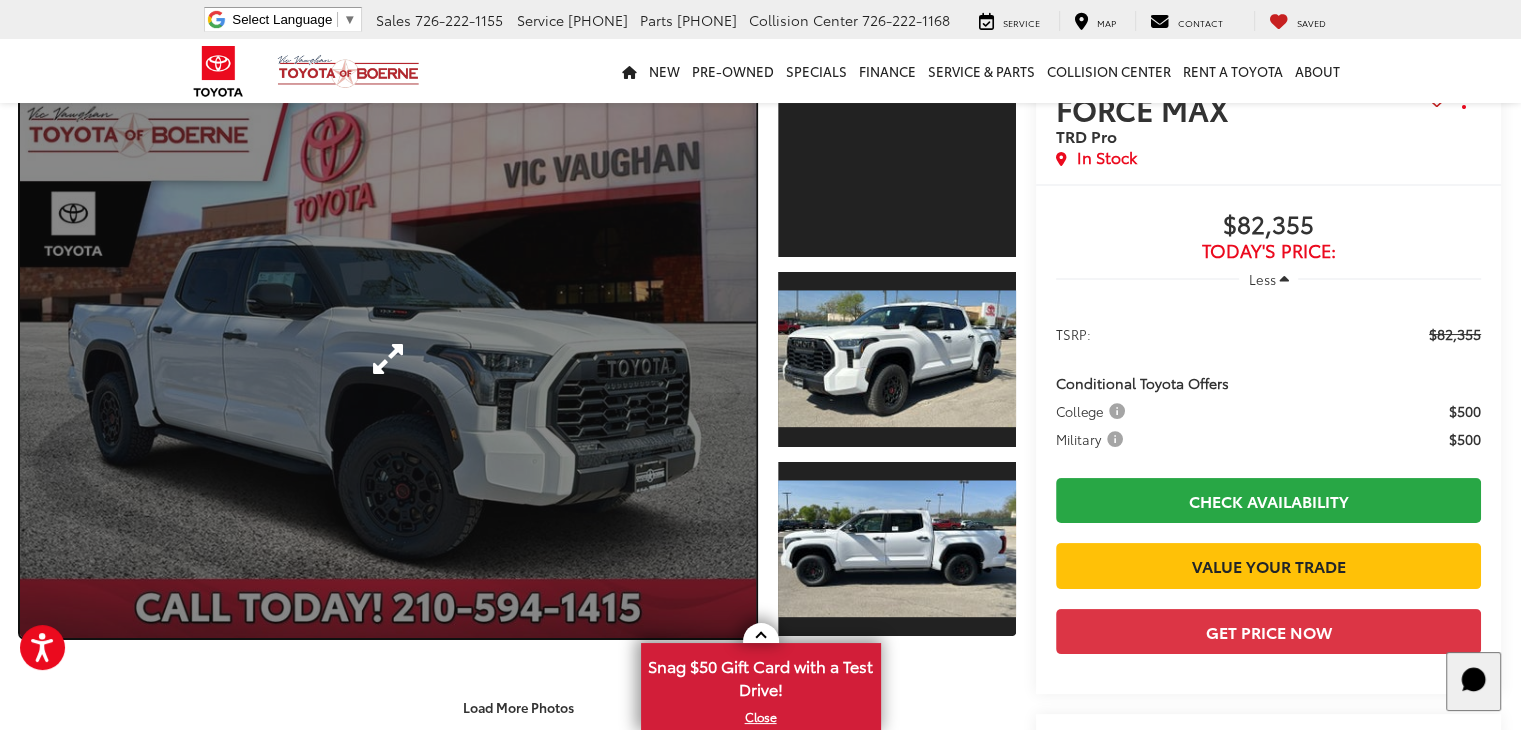 click at bounding box center (388, 359) 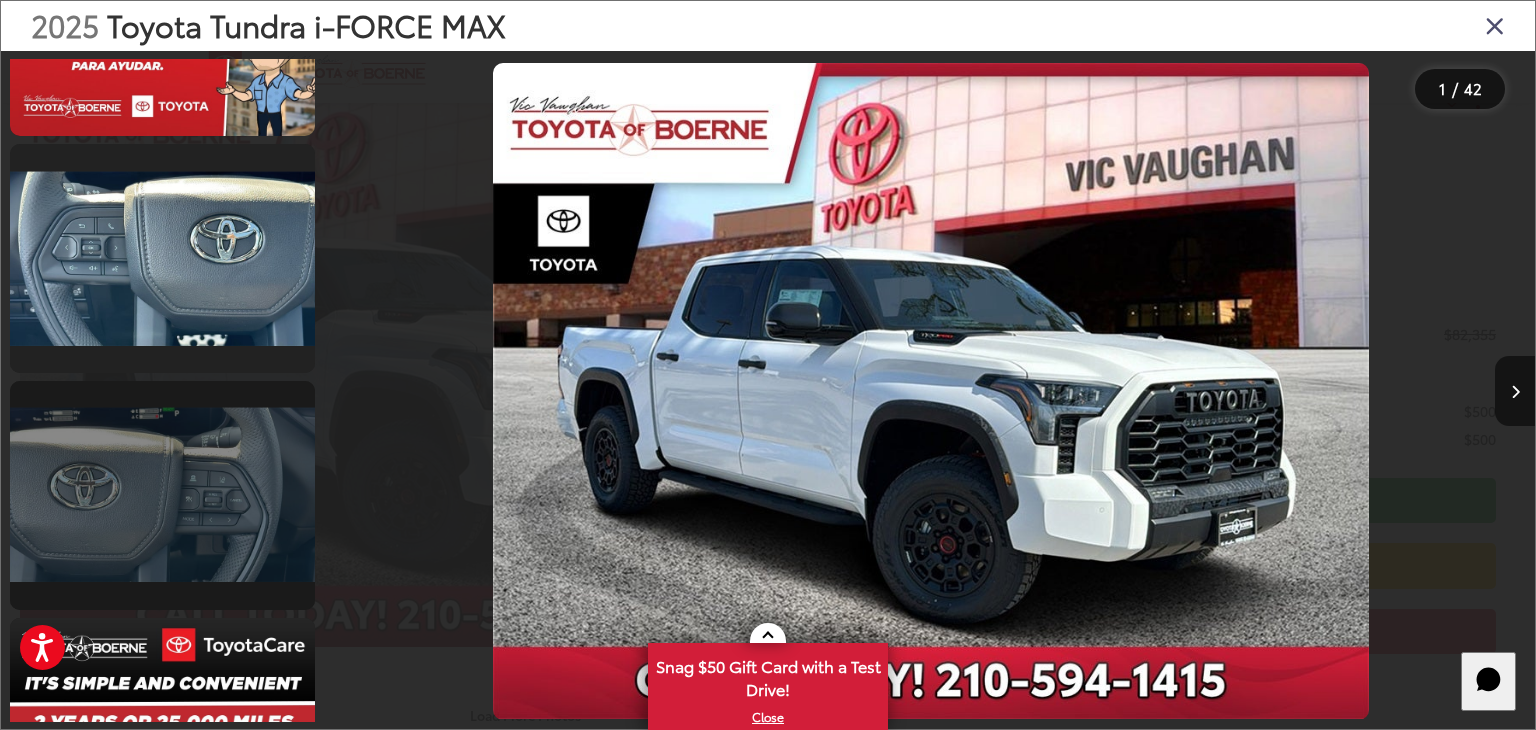 scroll, scrollTop: 6400, scrollLeft: 0, axis: vertical 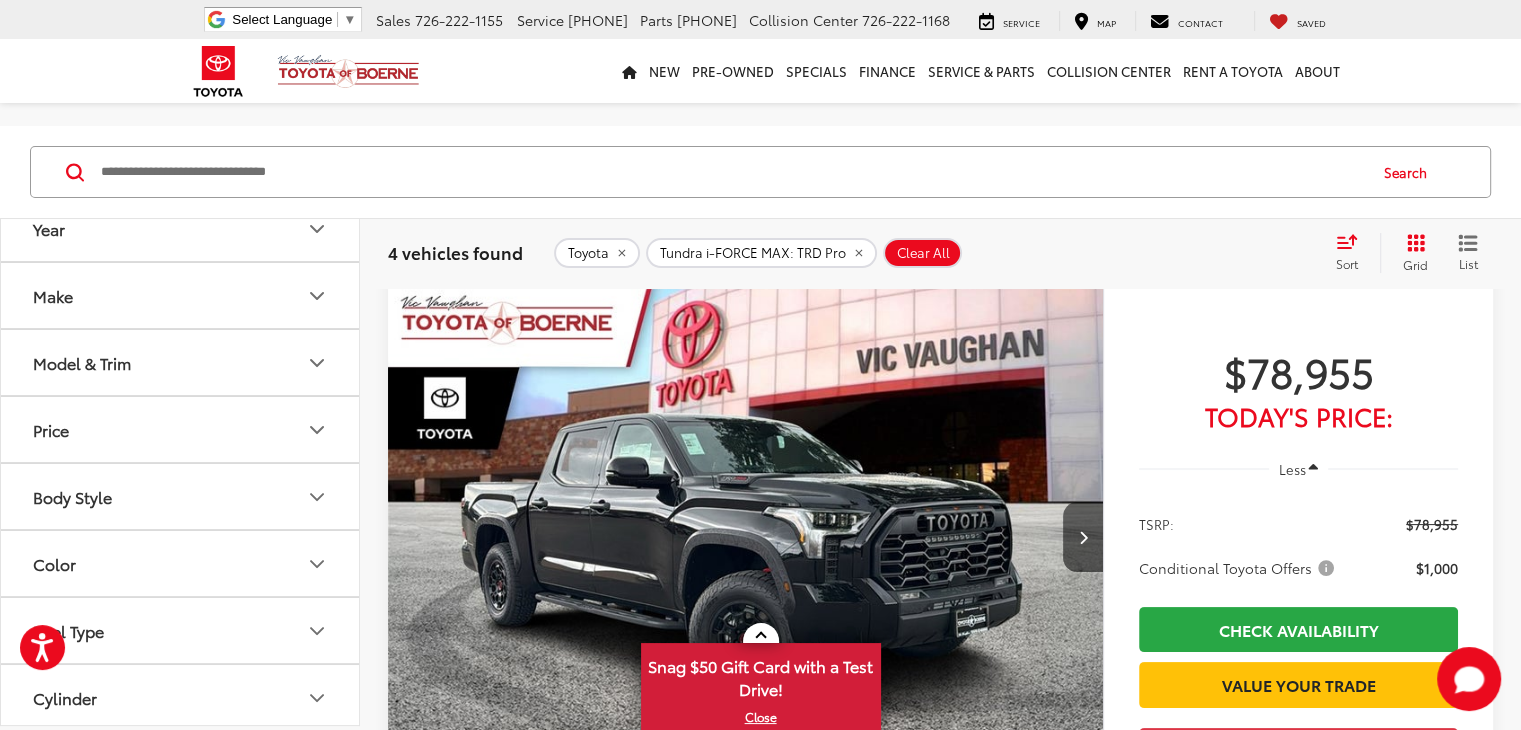 click on "Model & Trim" at bounding box center (181, 362) 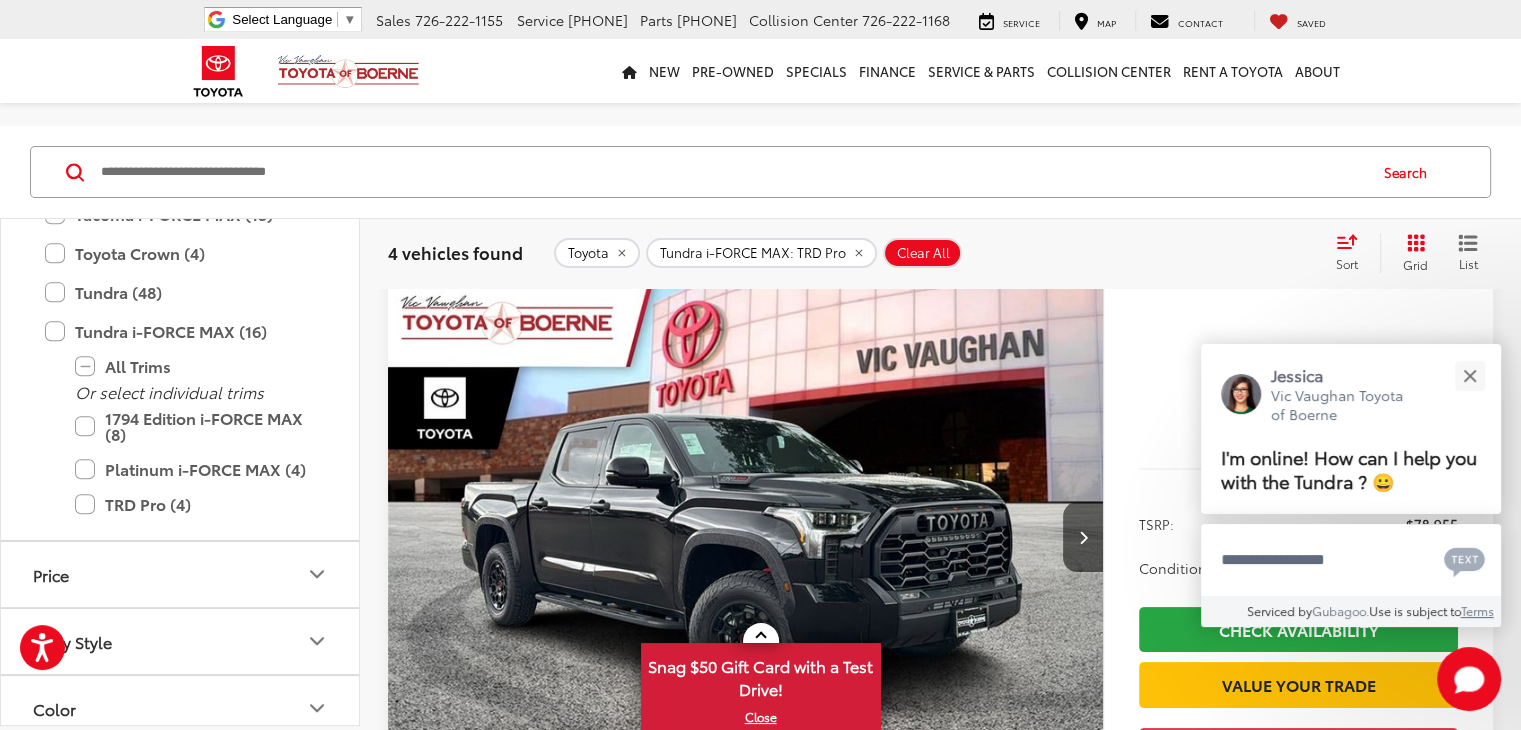scroll, scrollTop: 1100, scrollLeft: 0, axis: vertical 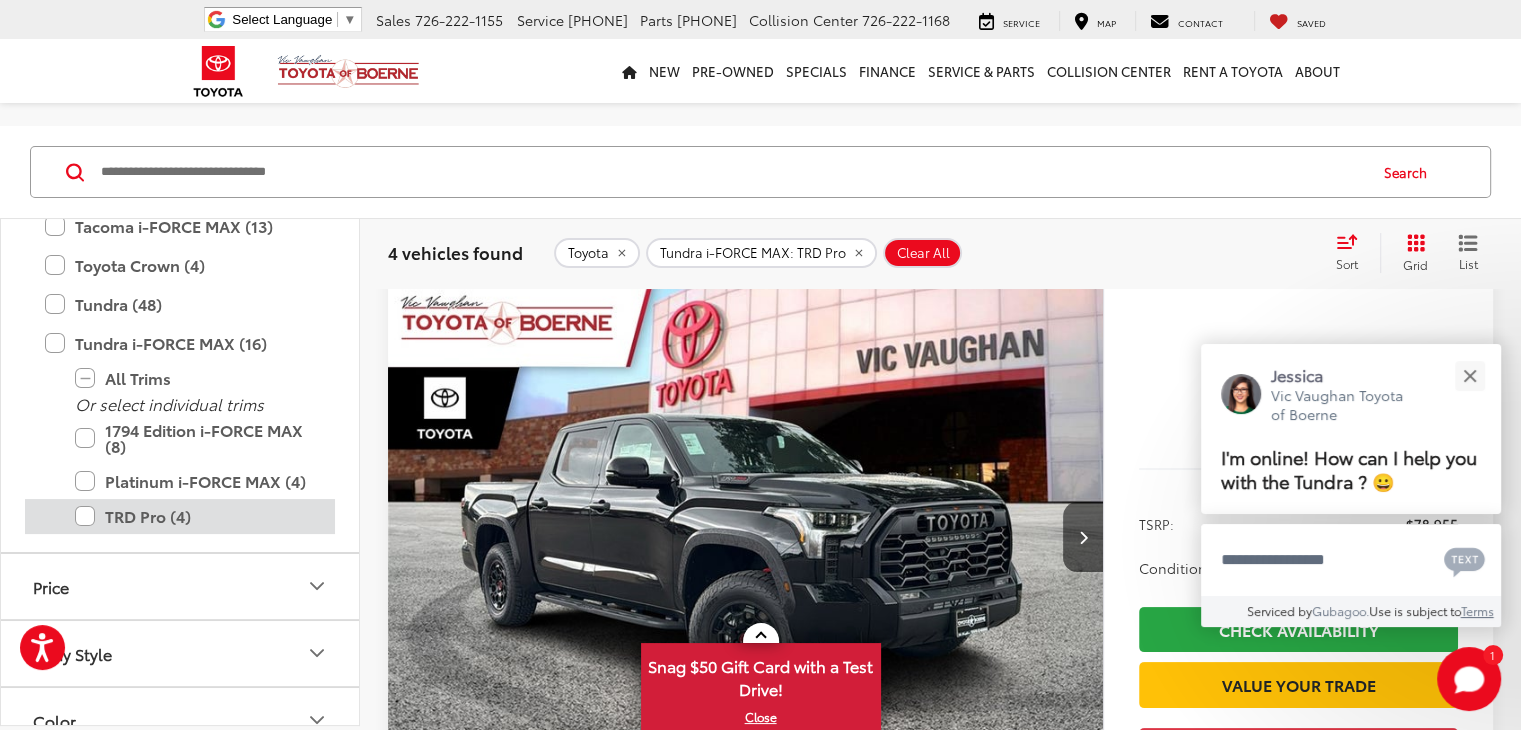click on "TRD Pro (4)" at bounding box center [195, 516] 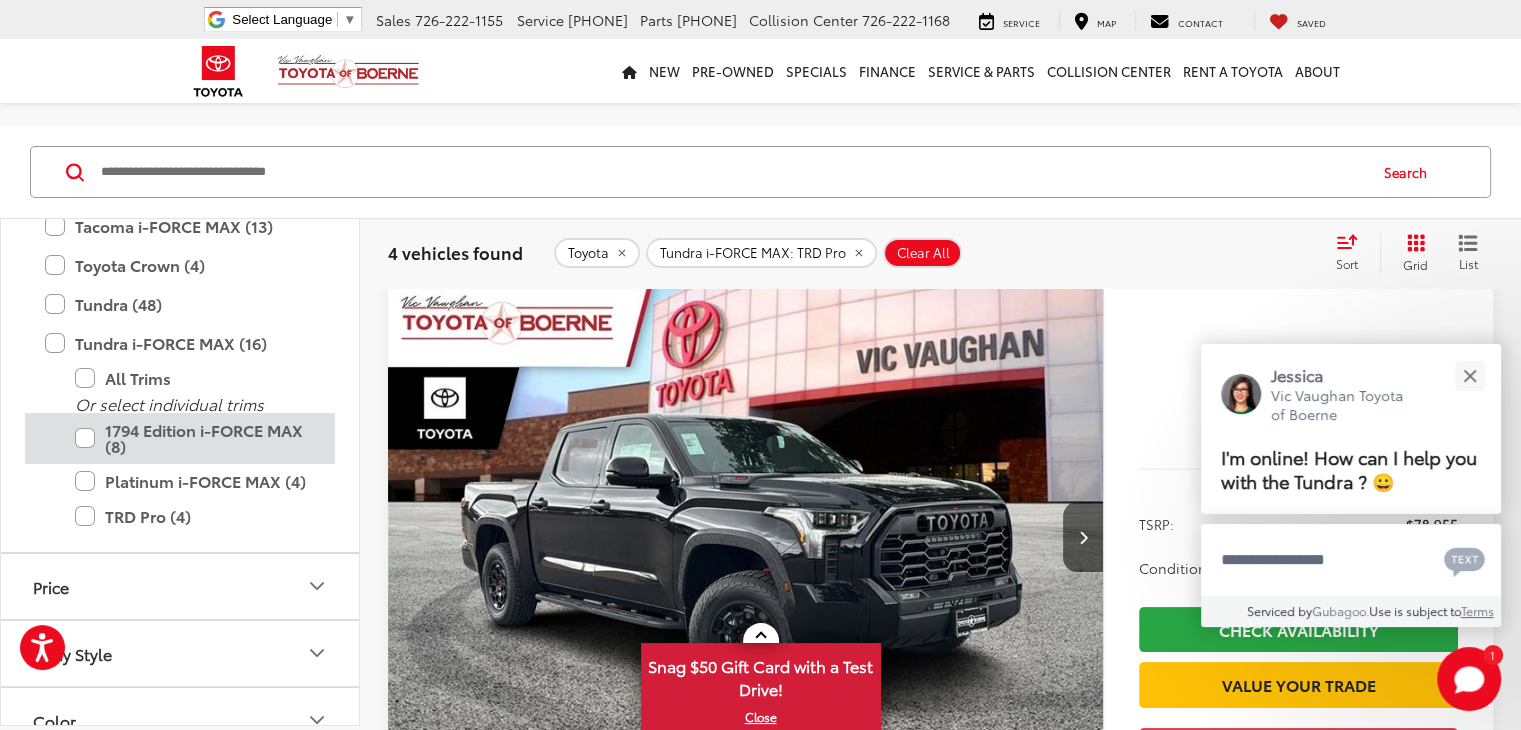 scroll, scrollTop: 156, scrollLeft: 0, axis: vertical 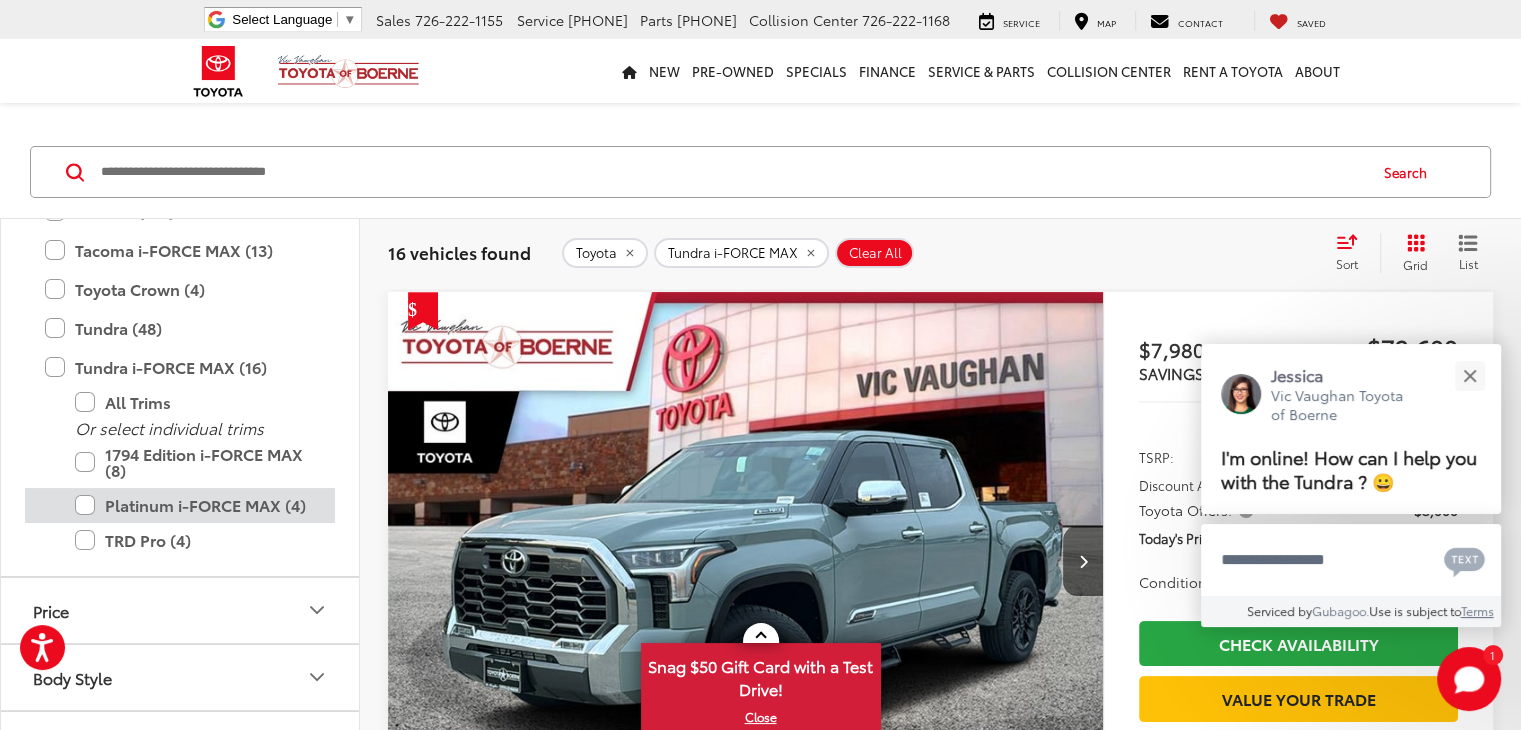 click on "Platinum i-FORCE MAX (4)" at bounding box center [195, 505] 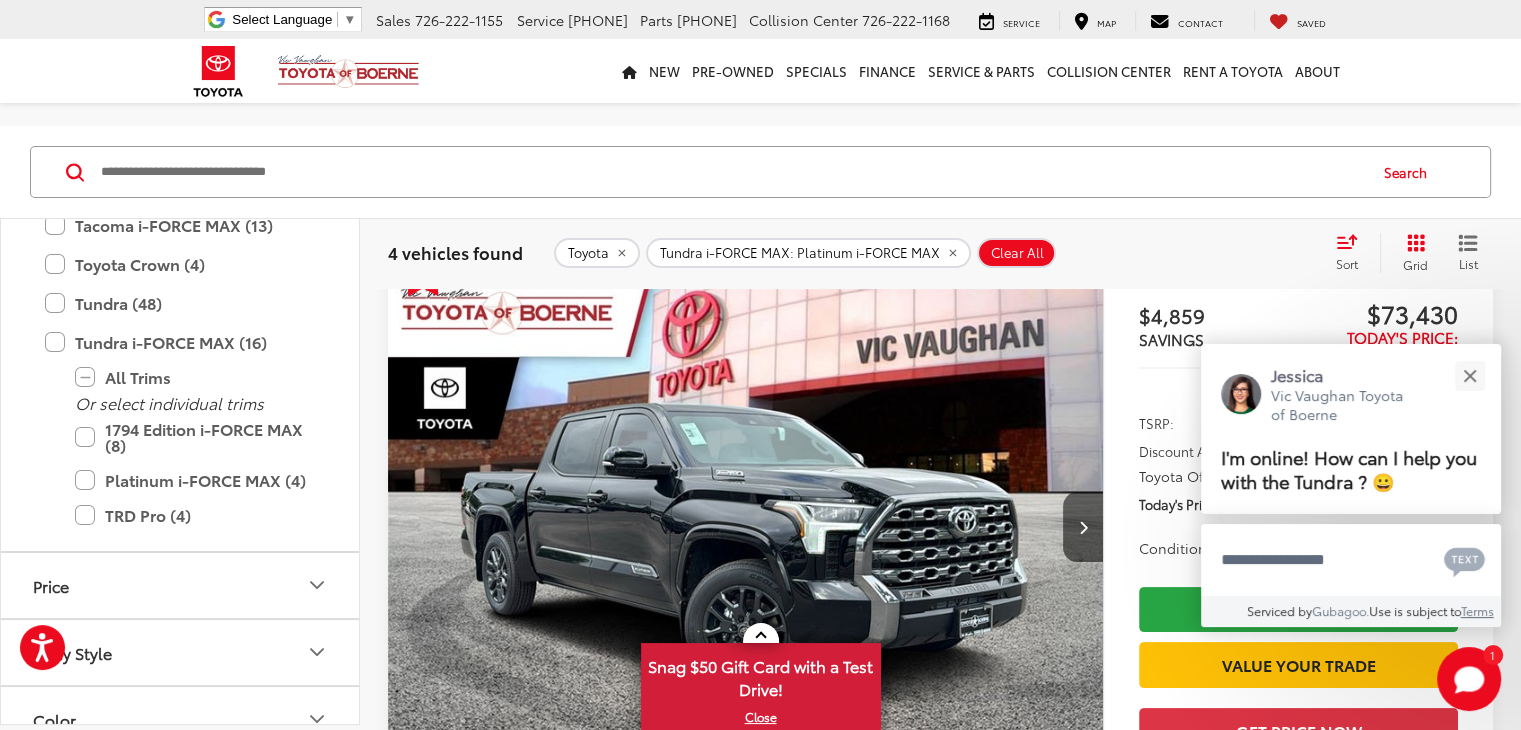 scroll, scrollTop: 156, scrollLeft: 0, axis: vertical 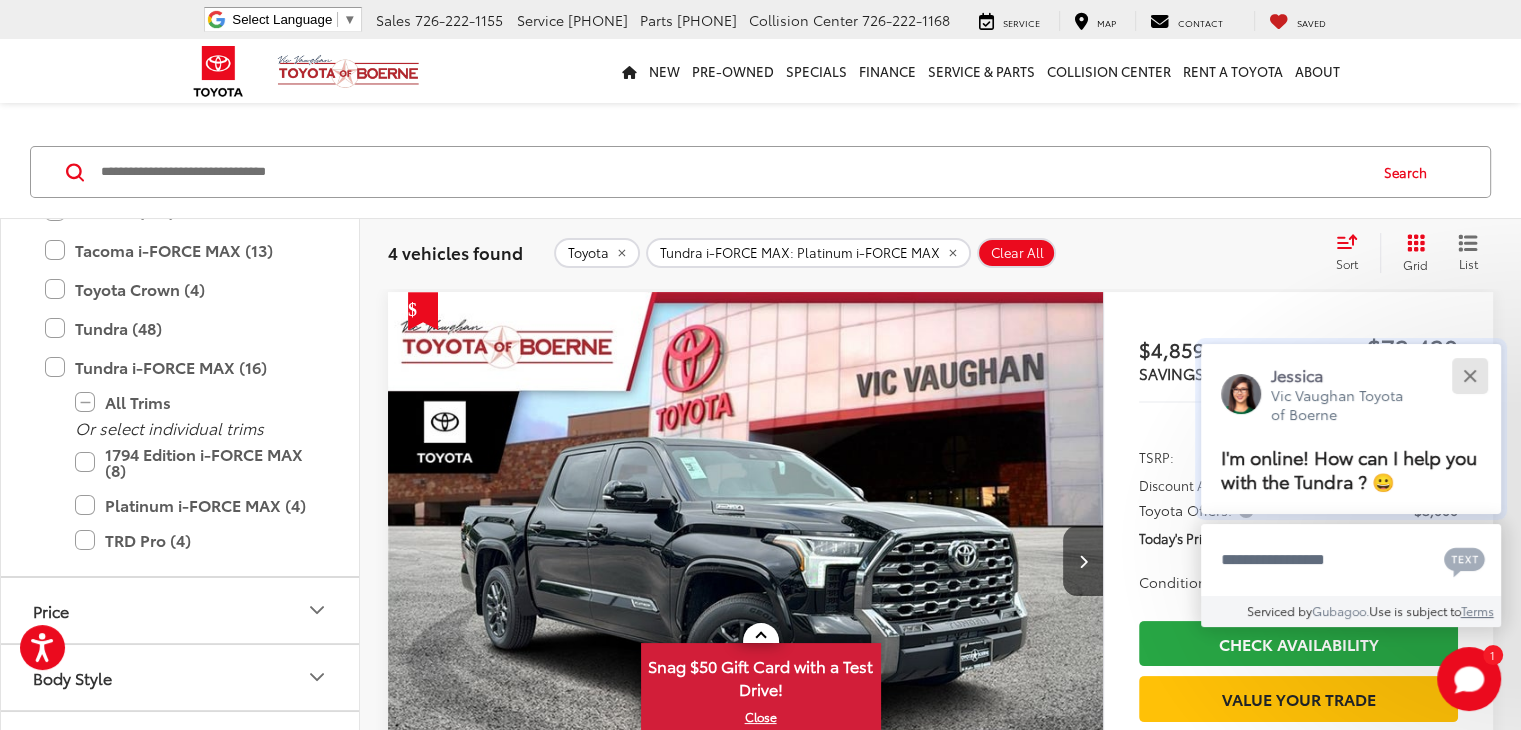click at bounding box center [1469, 375] 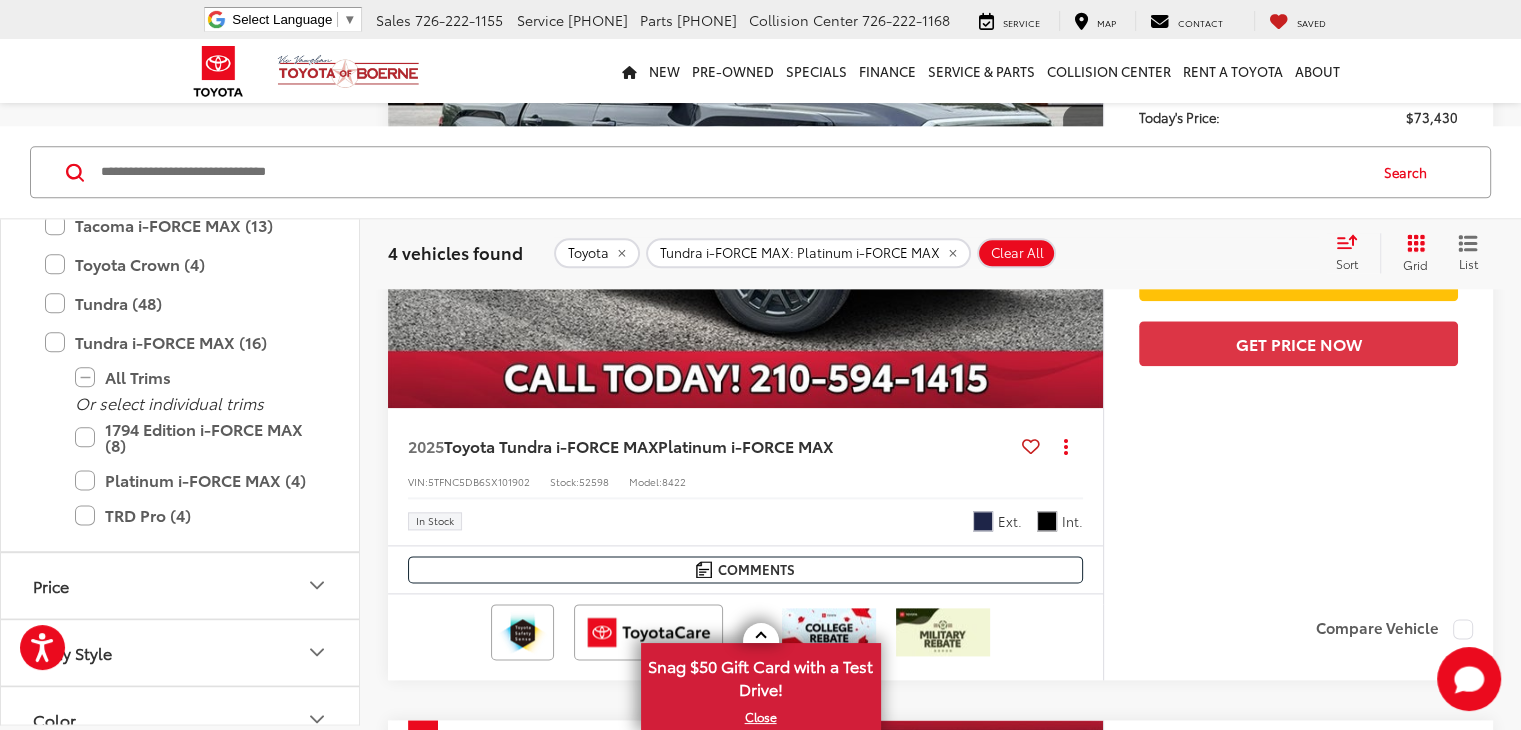 scroll, scrollTop: 2356, scrollLeft: 0, axis: vertical 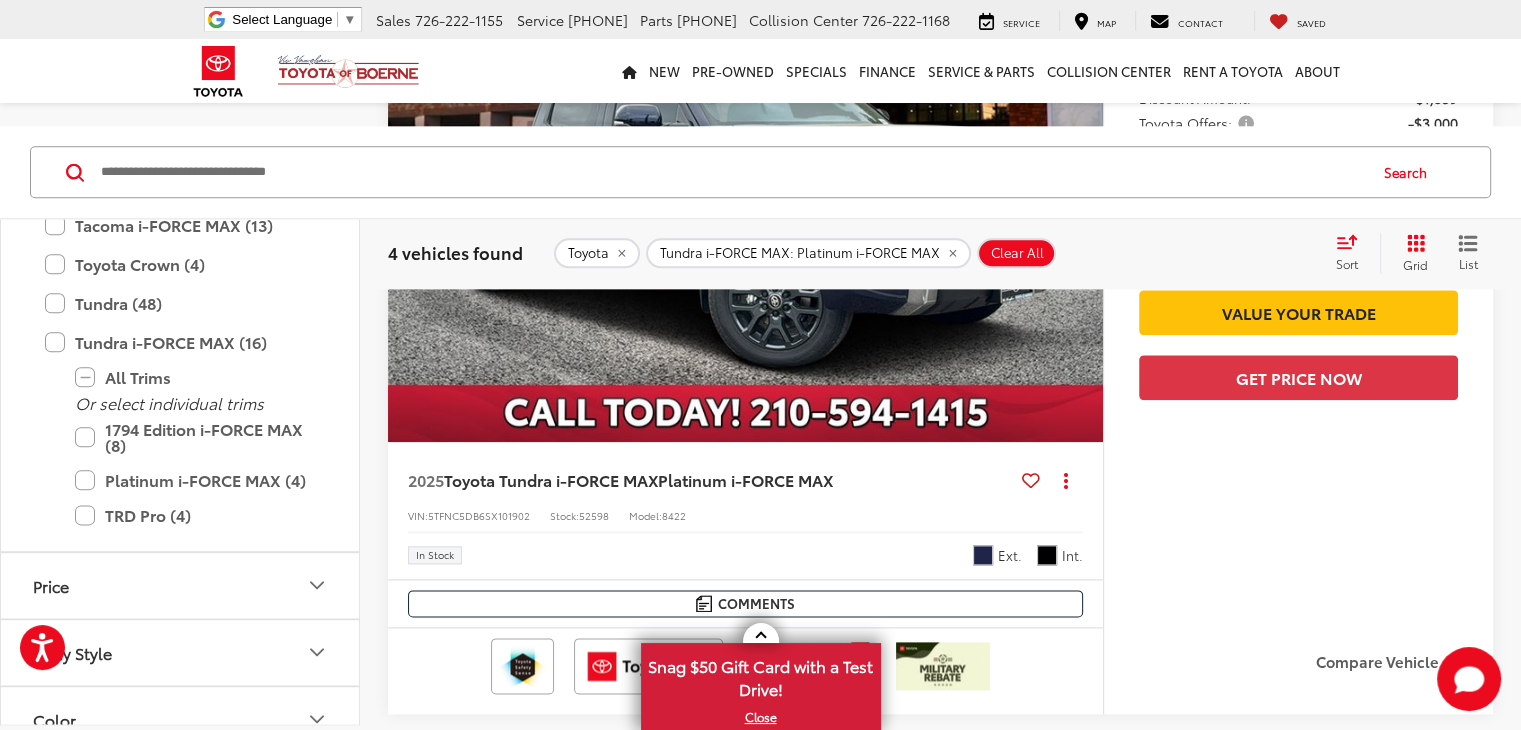 click at bounding box center (746, 1023) 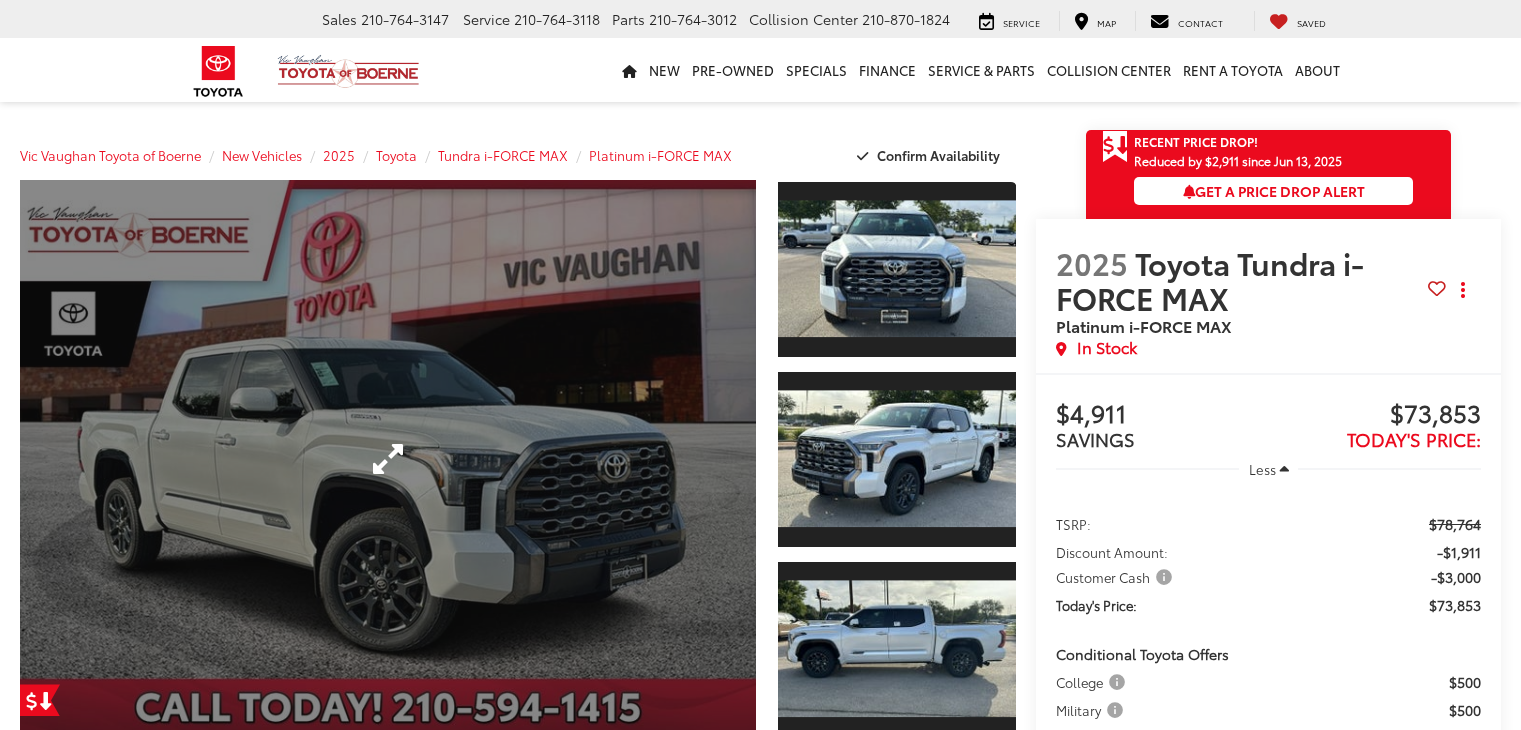 scroll, scrollTop: 0, scrollLeft: 0, axis: both 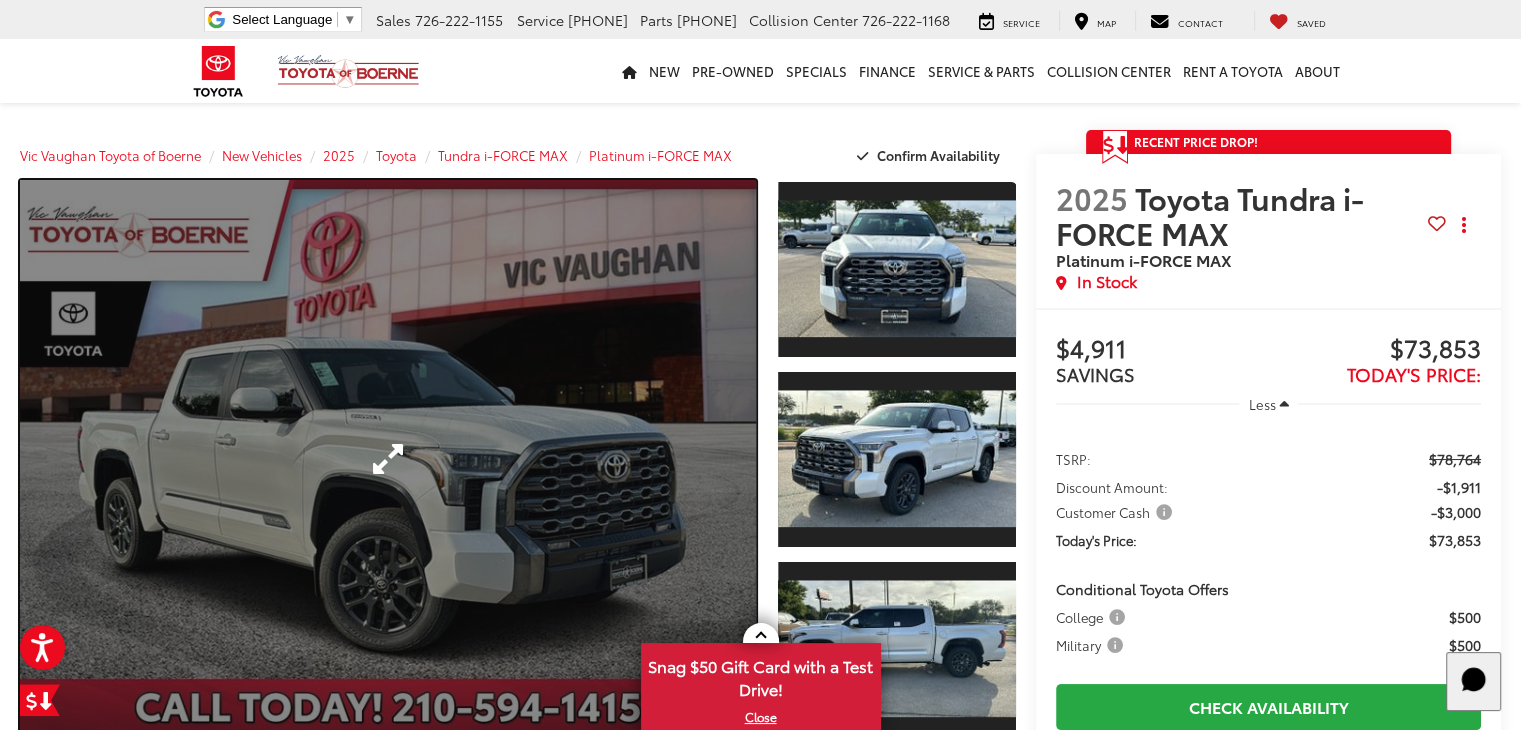 click at bounding box center [388, 459] 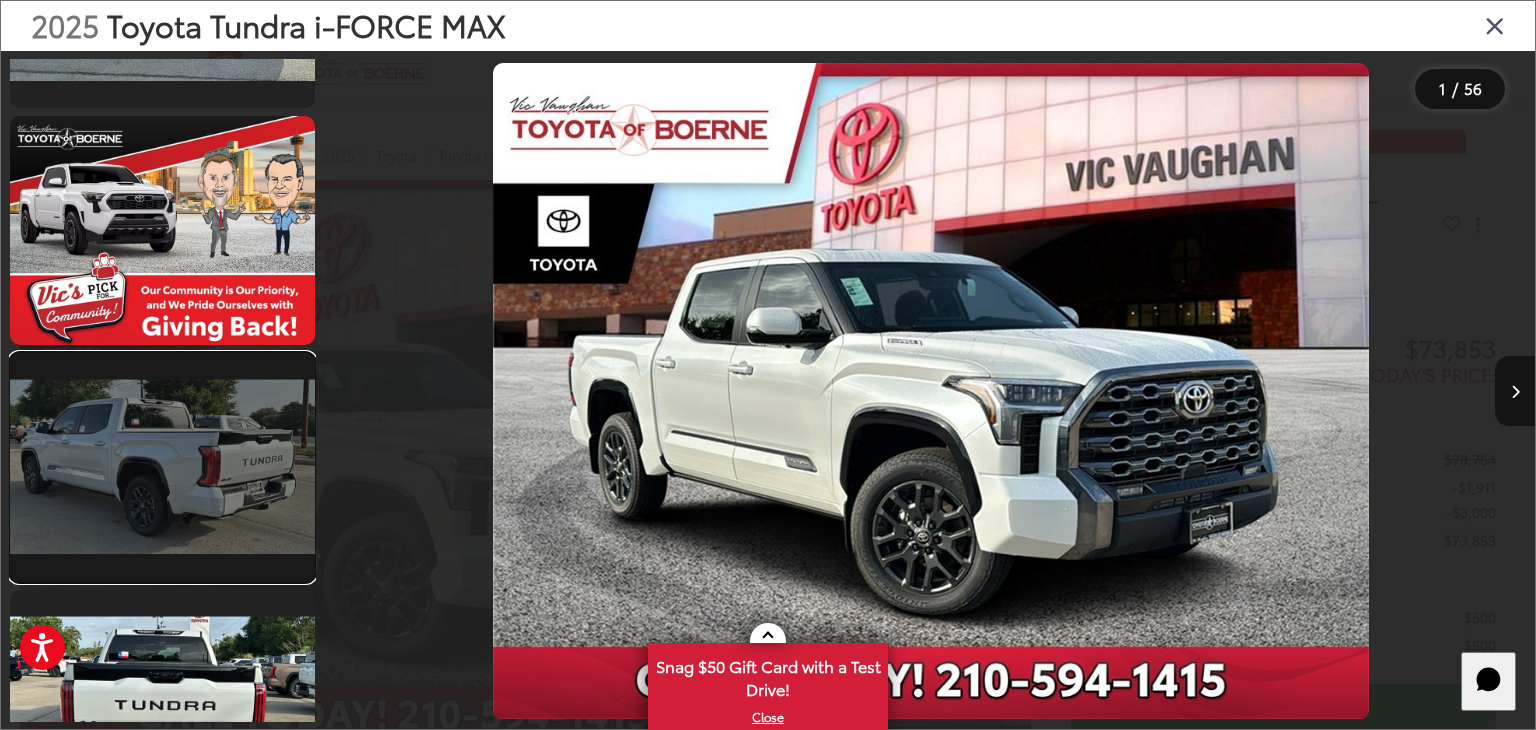 click at bounding box center (162, 467) 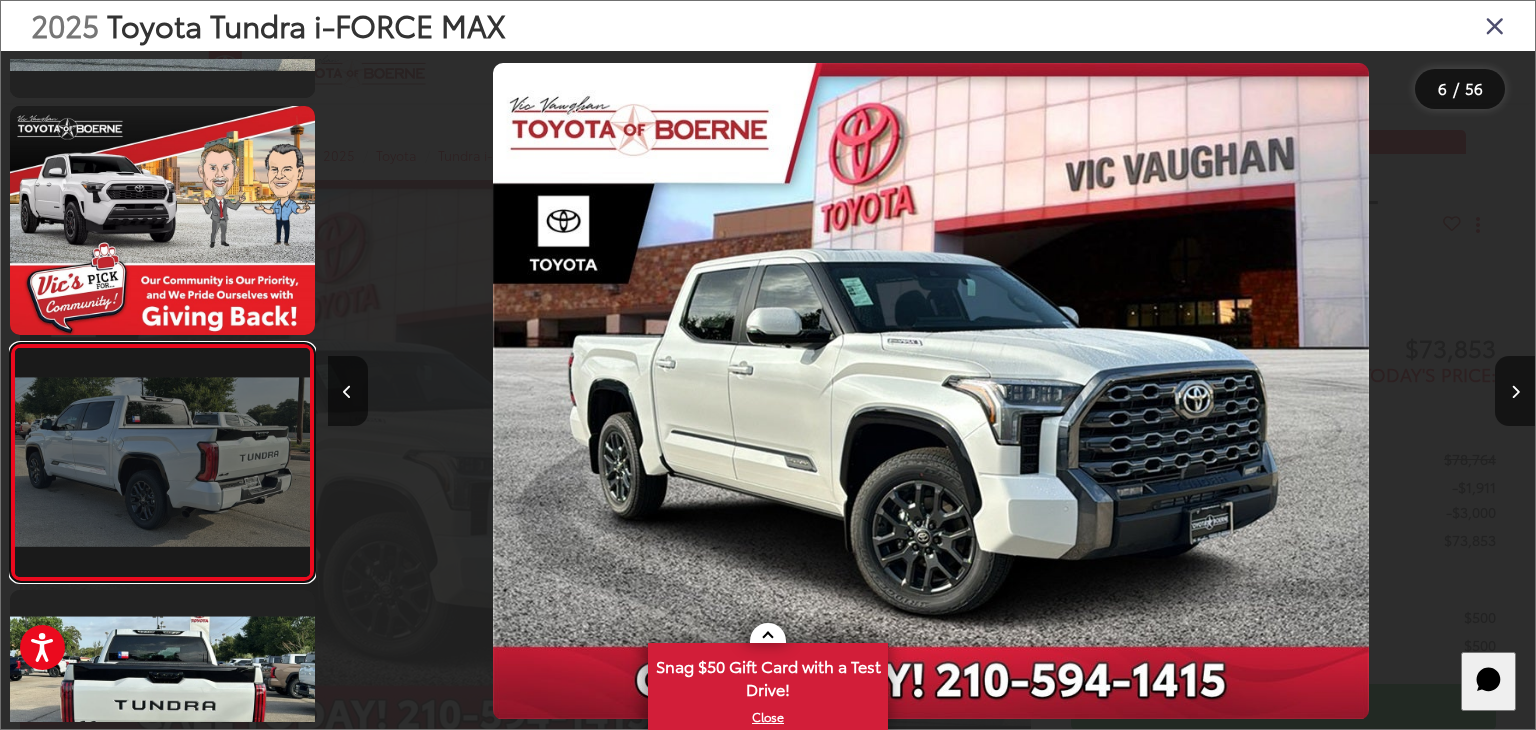 scroll, scrollTop: 932, scrollLeft: 0, axis: vertical 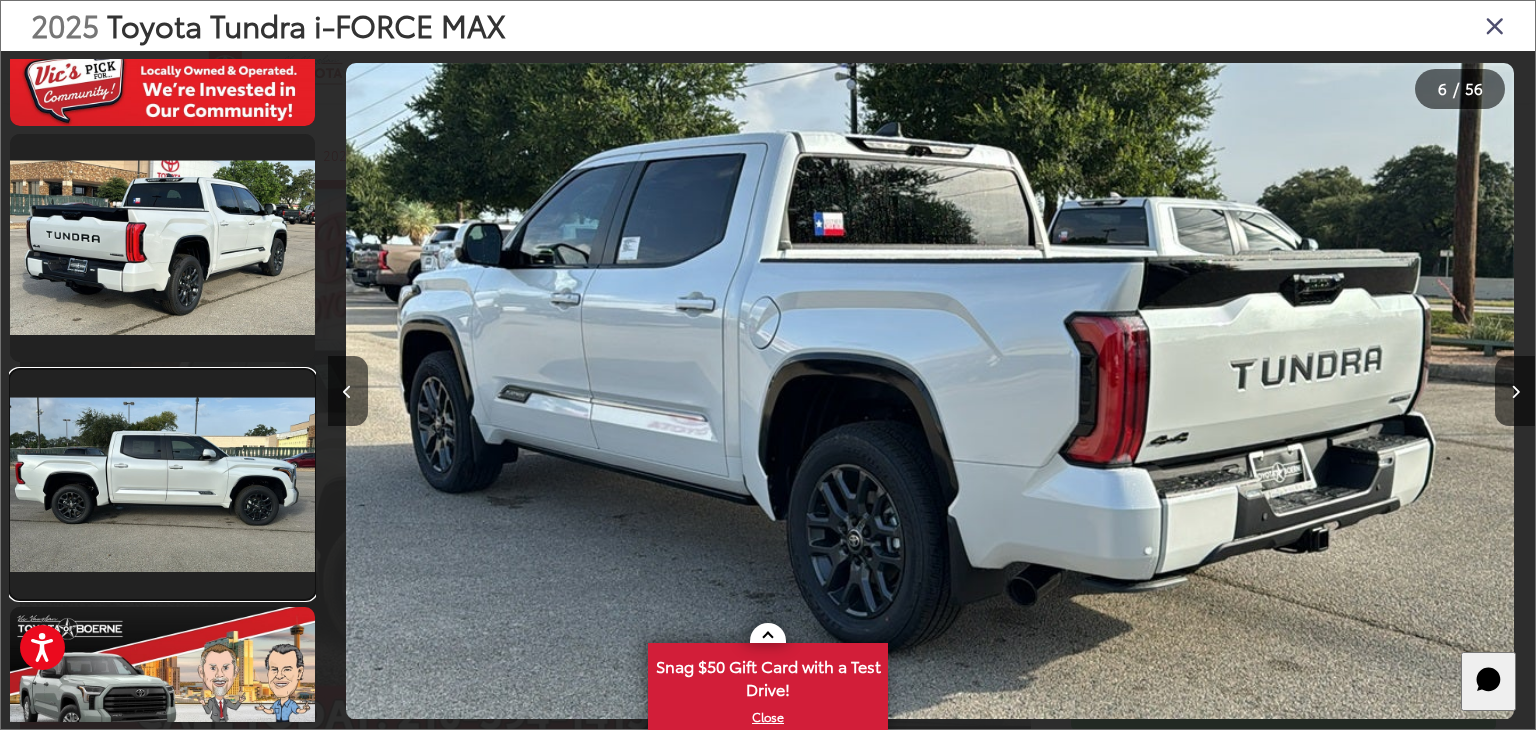 click at bounding box center (162, 484) 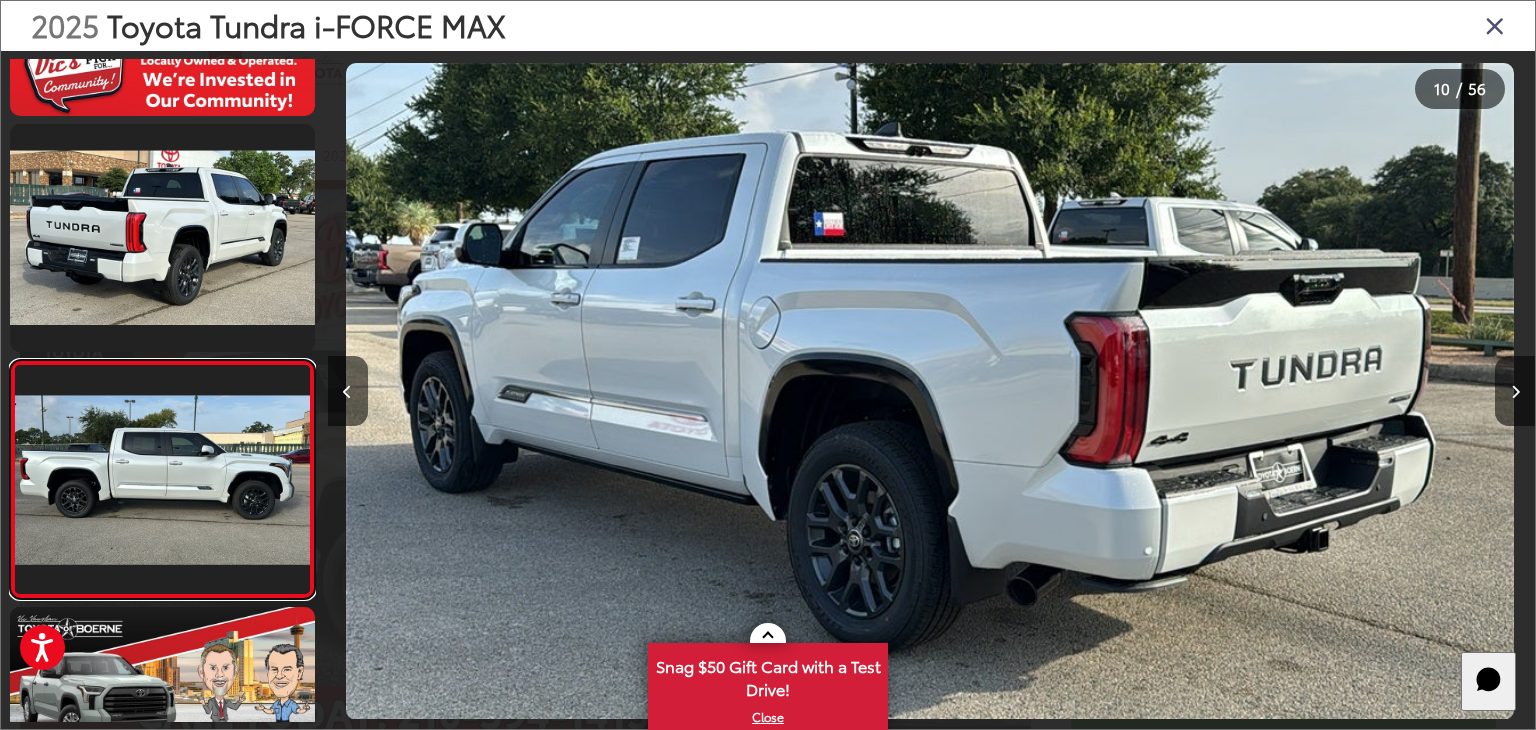 scroll, scrollTop: 1861, scrollLeft: 0, axis: vertical 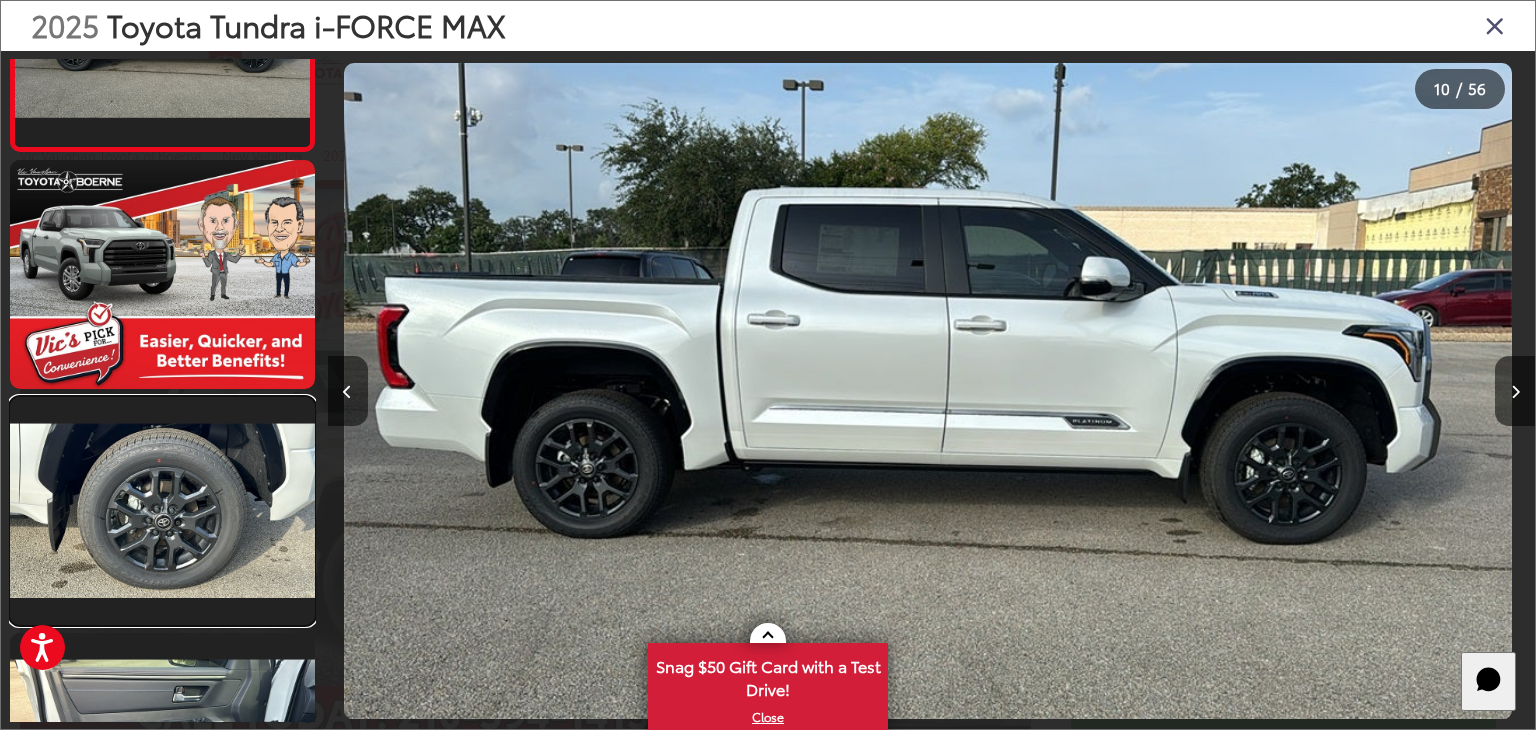 click at bounding box center (162, 511) 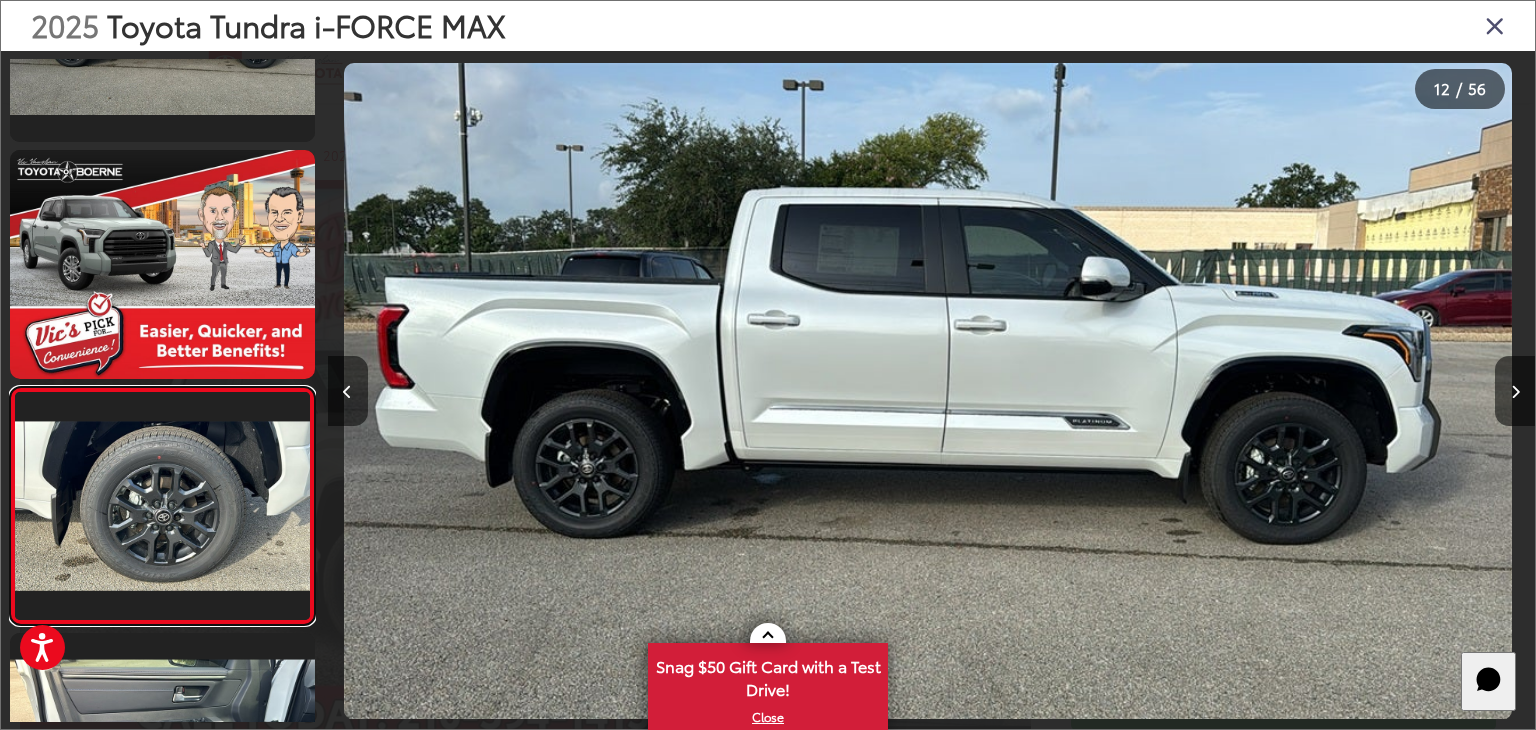 scroll, scrollTop: 2409, scrollLeft: 0, axis: vertical 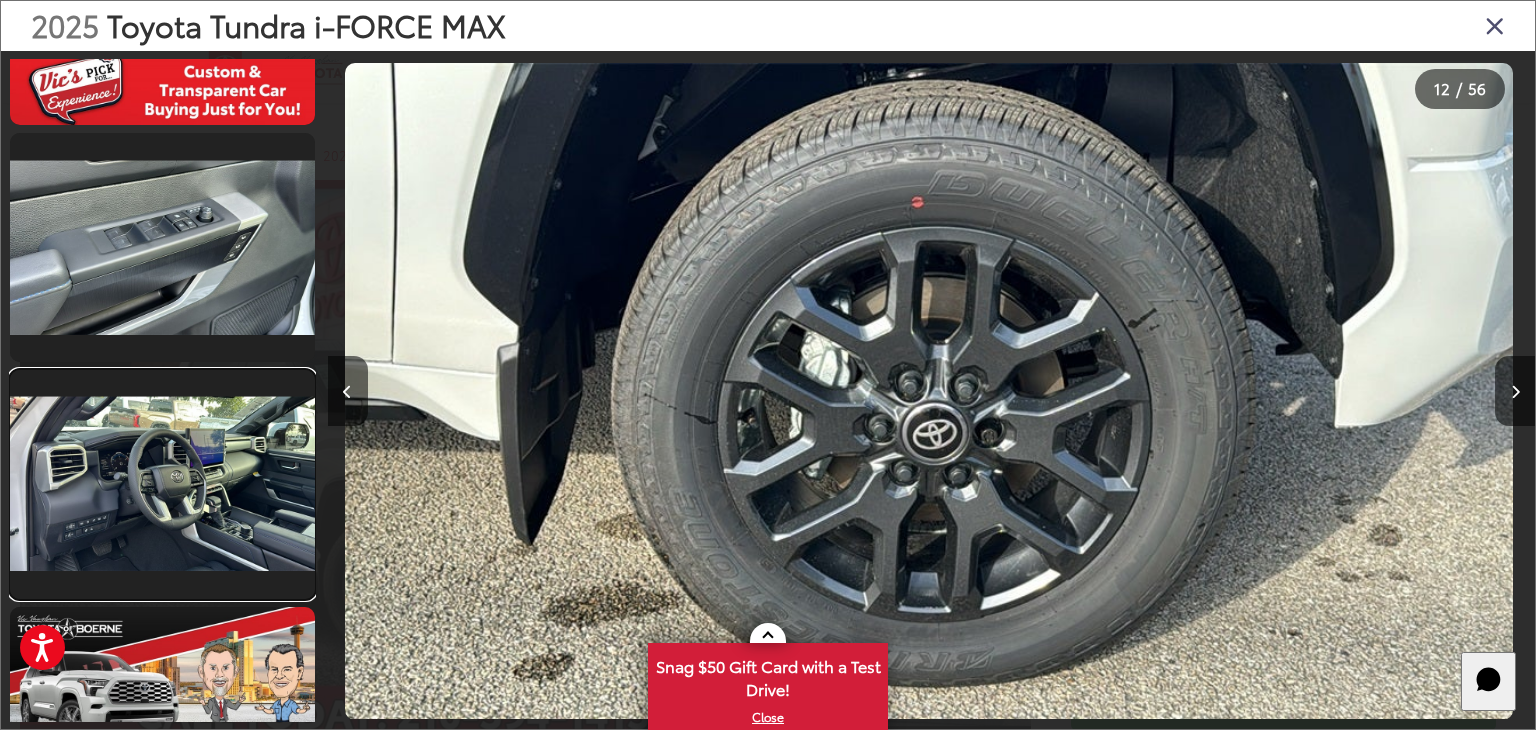 click at bounding box center (162, 484) 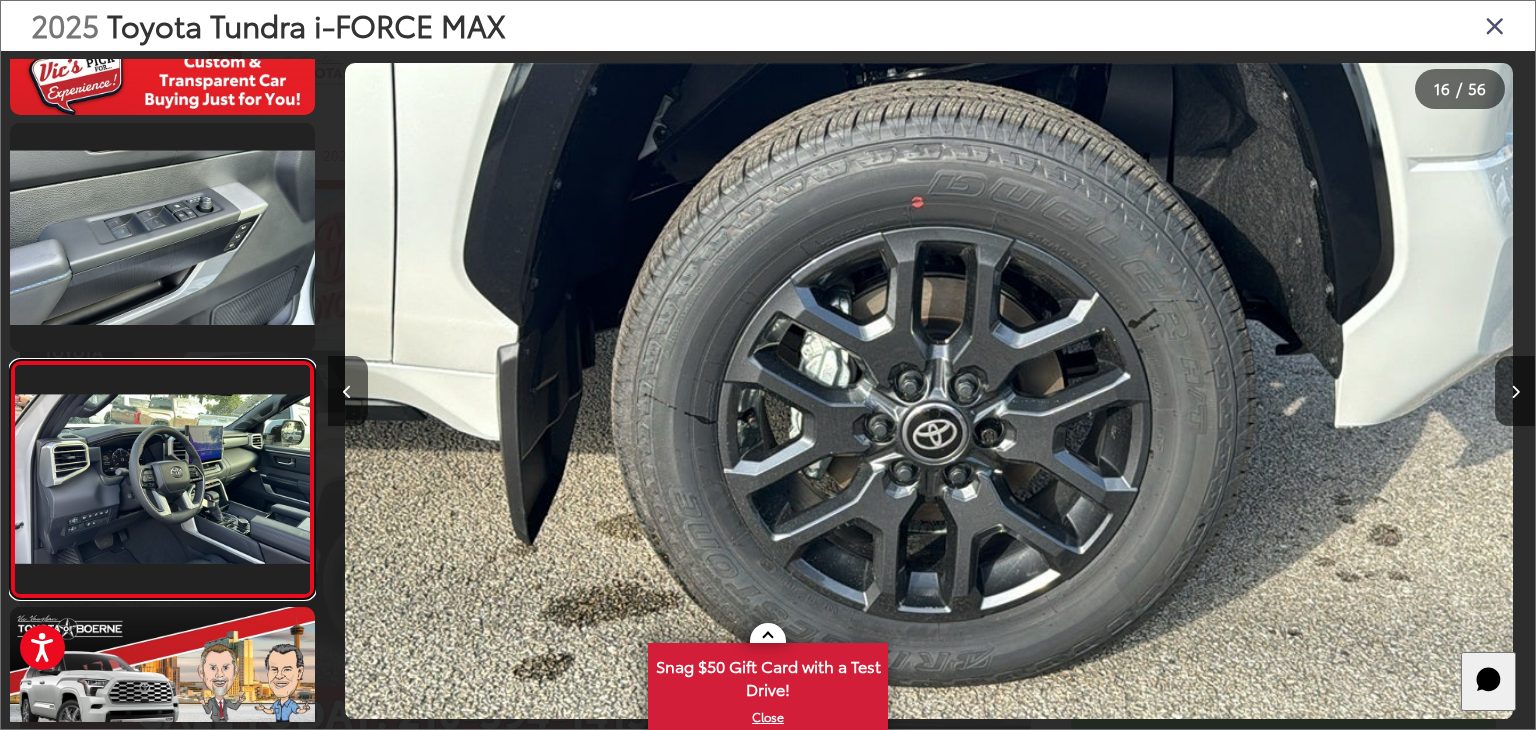 scroll, scrollTop: 3370, scrollLeft: 0, axis: vertical 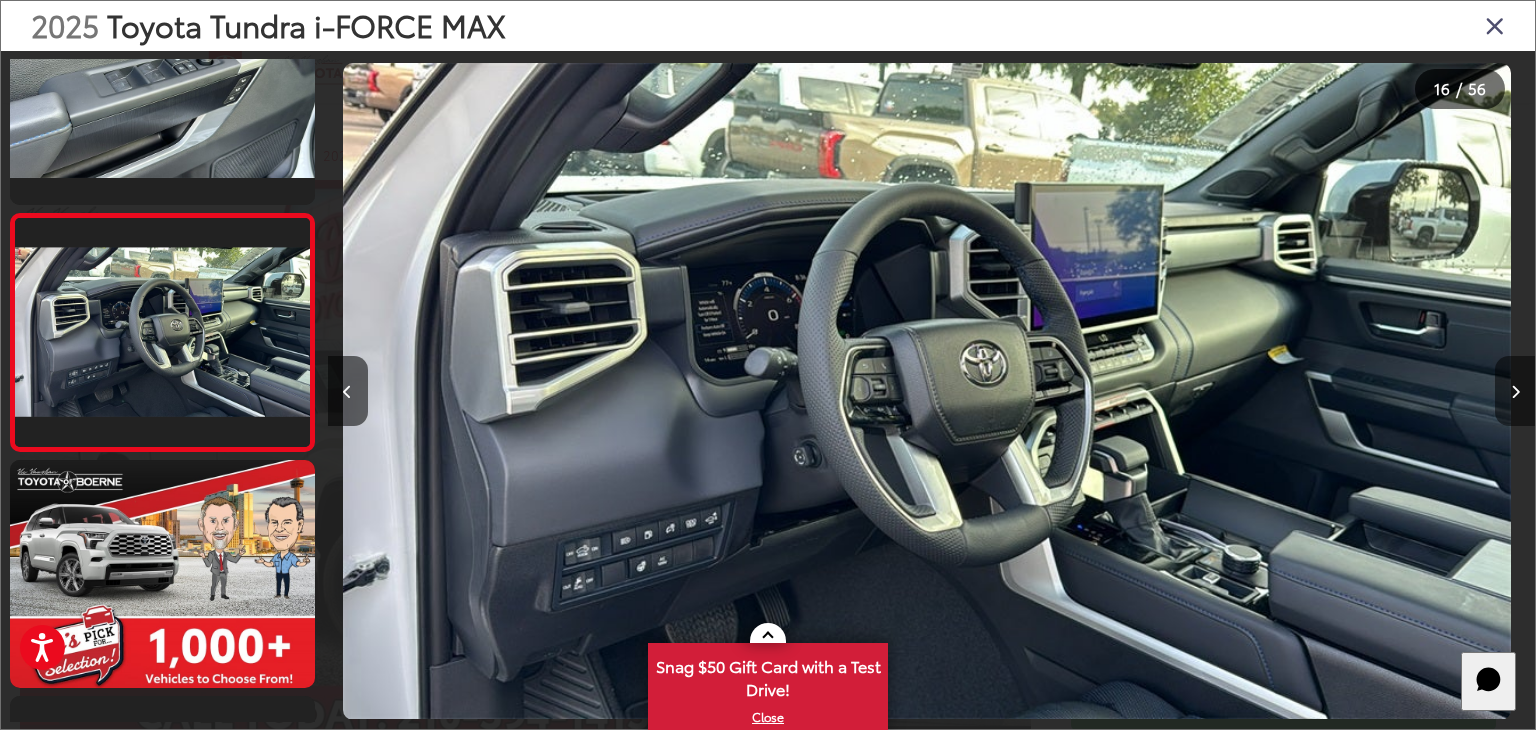 click at bounding box center (1515, 392) 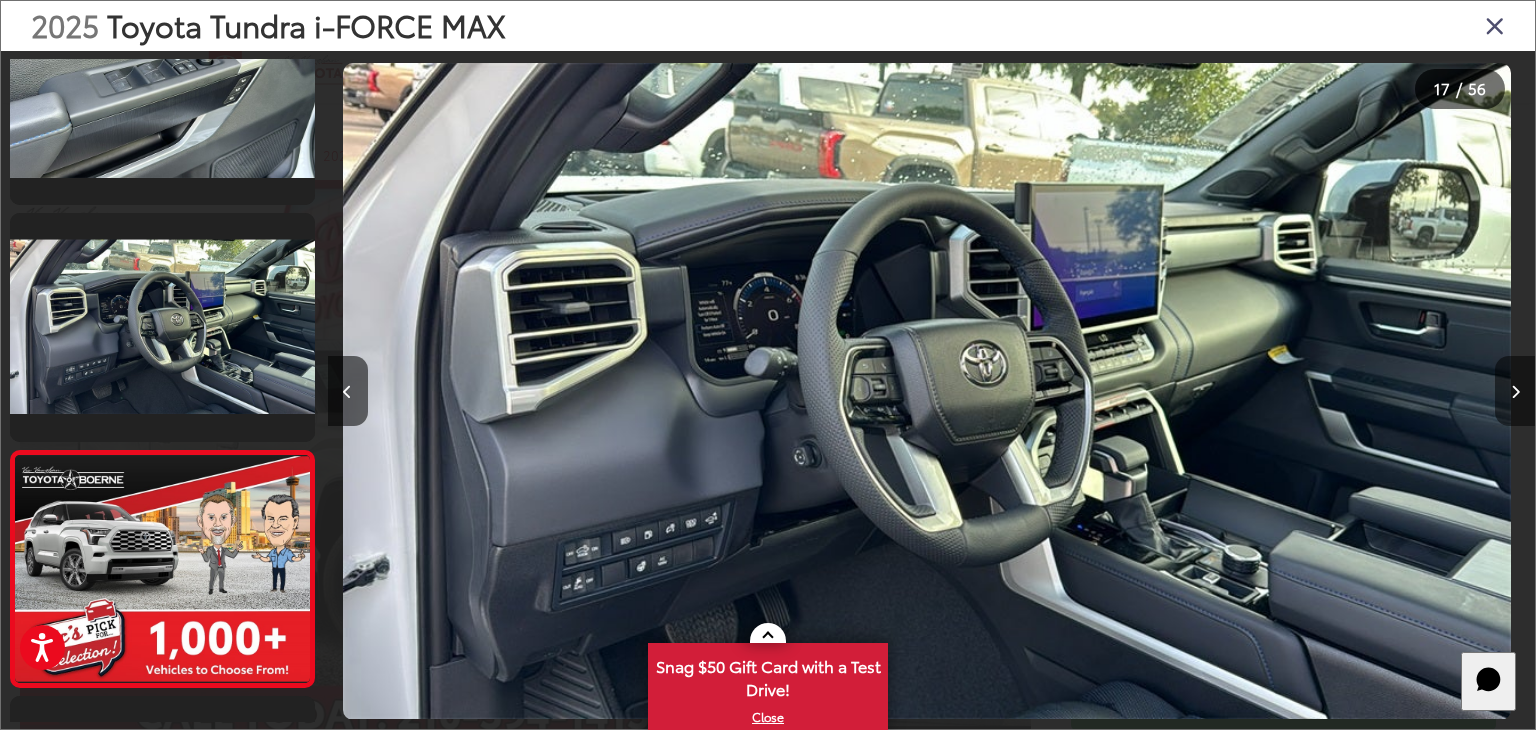 scroll, scrollTop: 0, scrollLeft: 18352, axis: horizontal 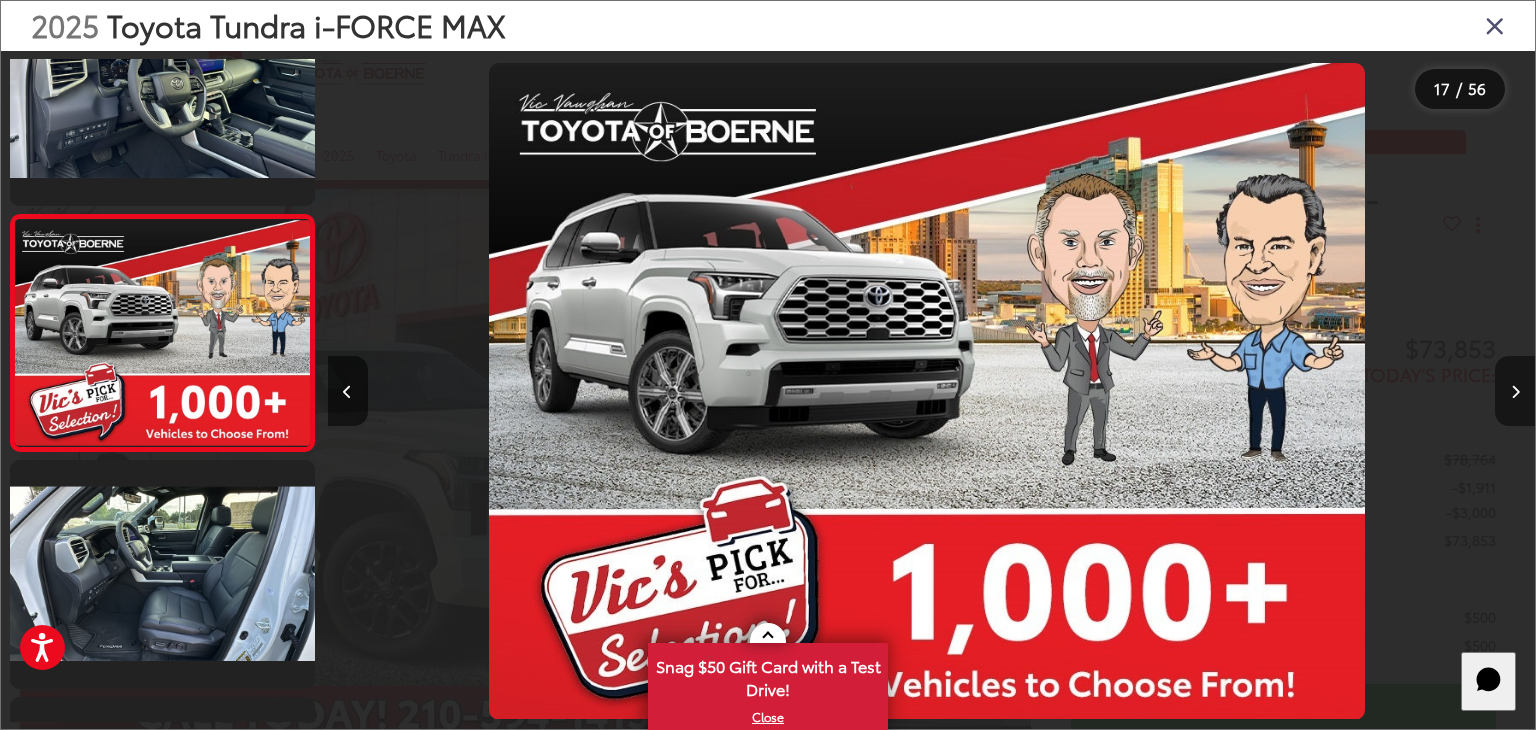 click at bounding box center [1515, 392] 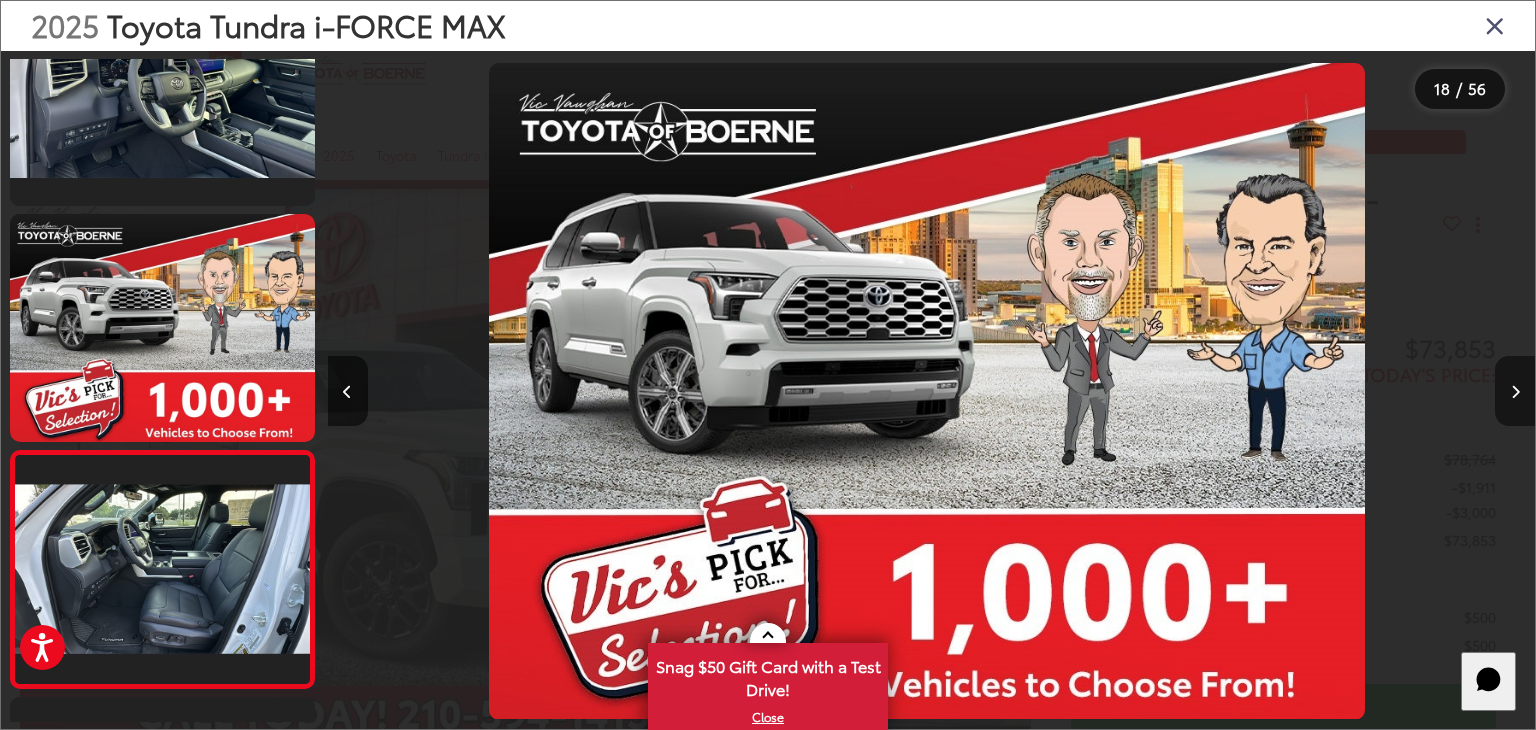 scroll, scrollTop: 0, scrollLeft: 19560, axis: horizontal 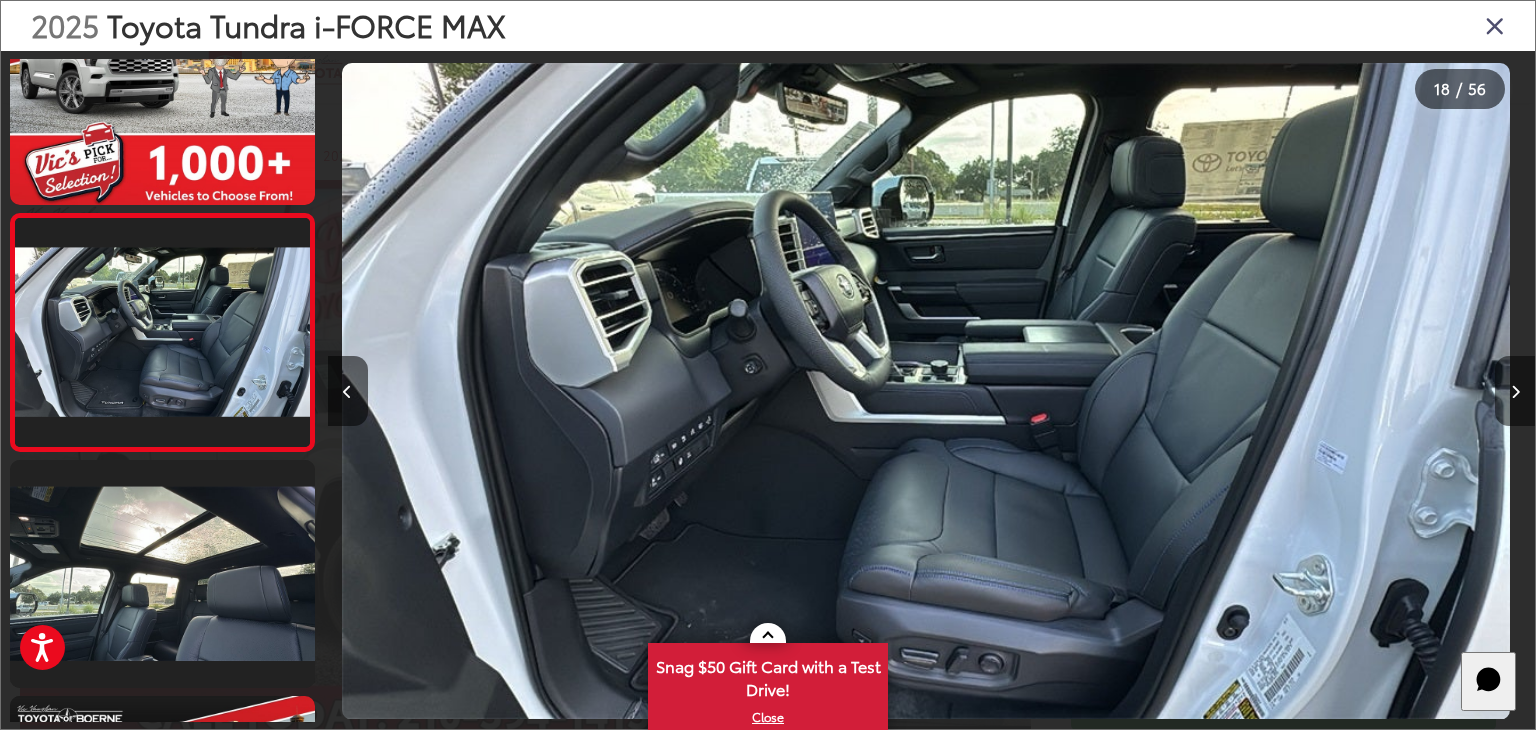 click at bounding box center [1515, 392] 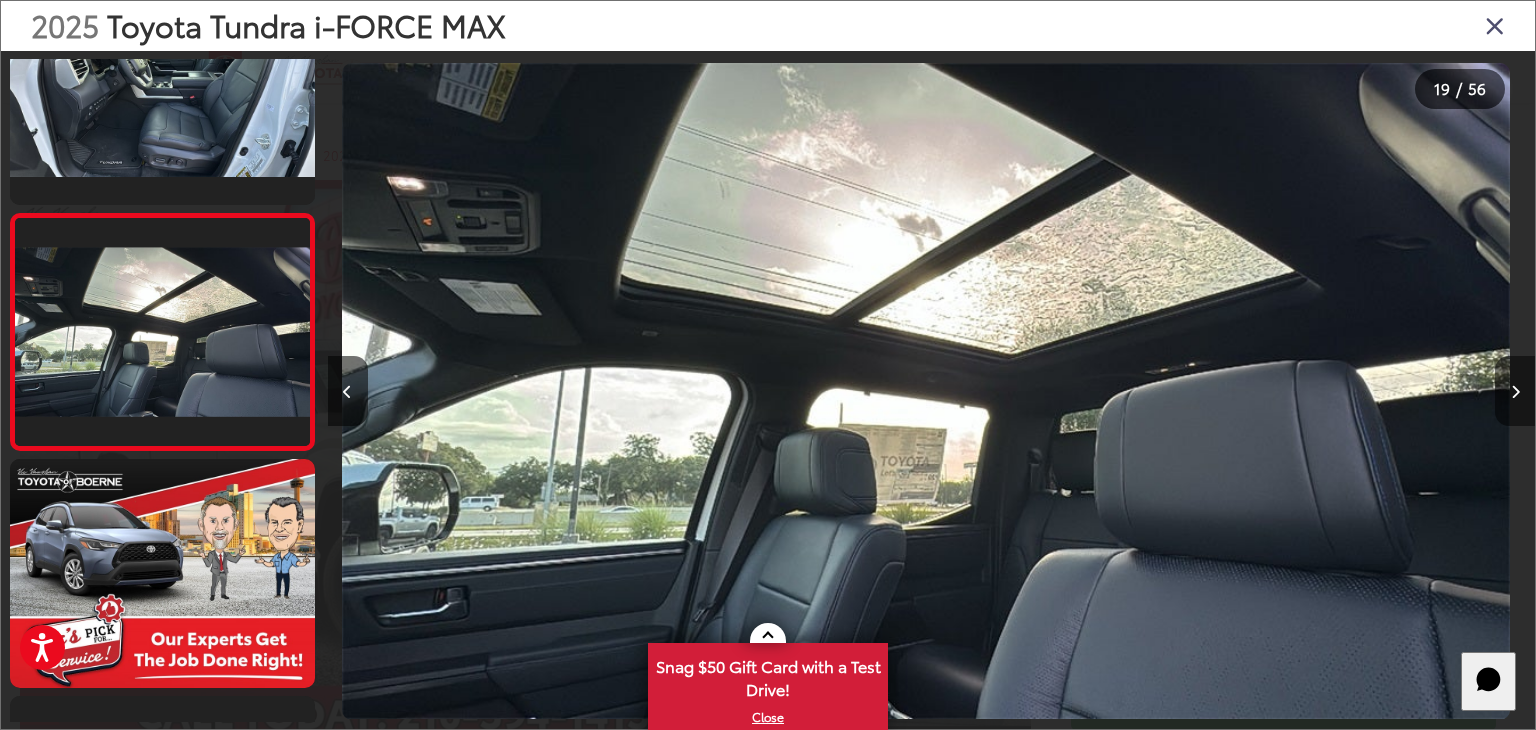 click at bounding box center [1515, 392] 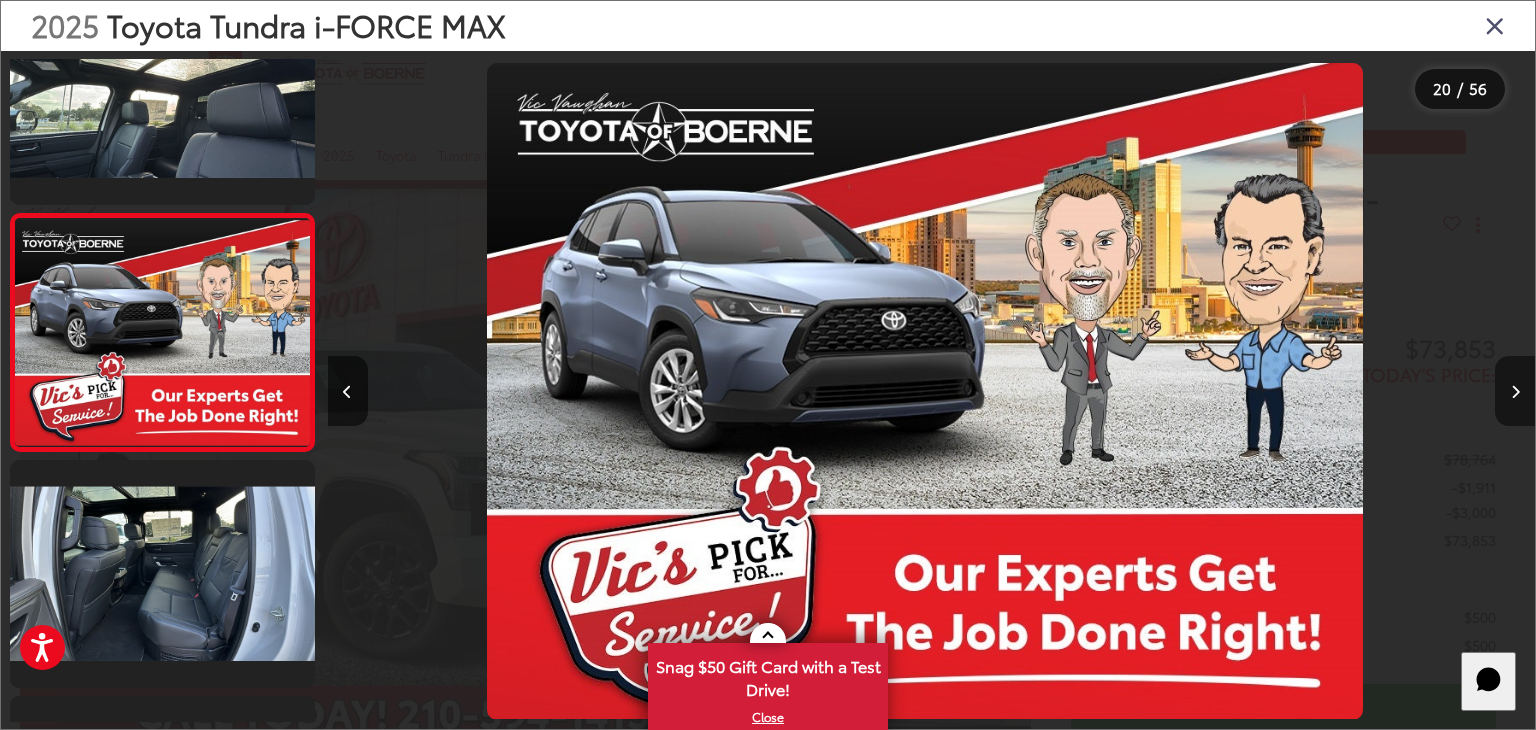click at bounding box center [1515, 392] 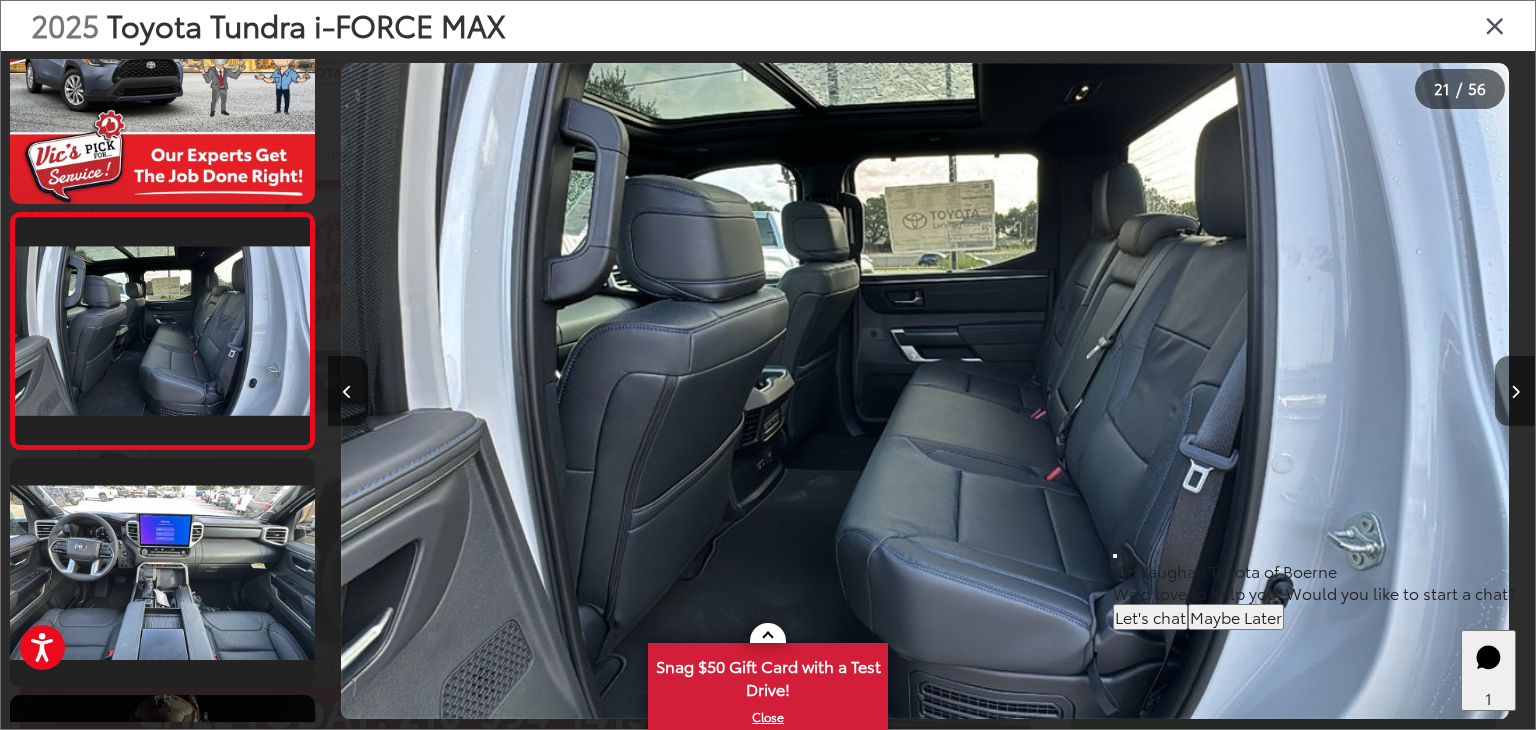 click at bounding box center (1515, 392) 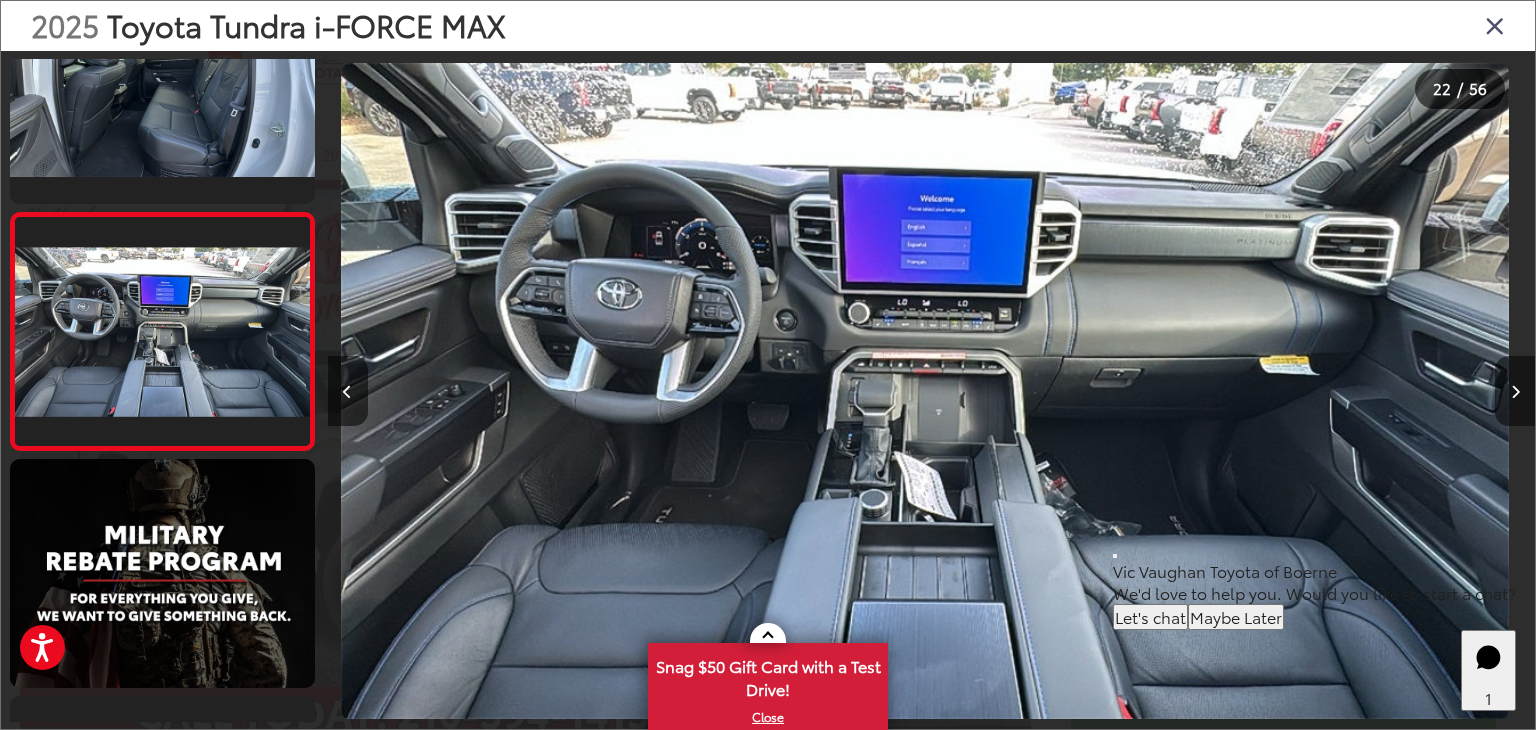 click at bounding box center [1515, 392] 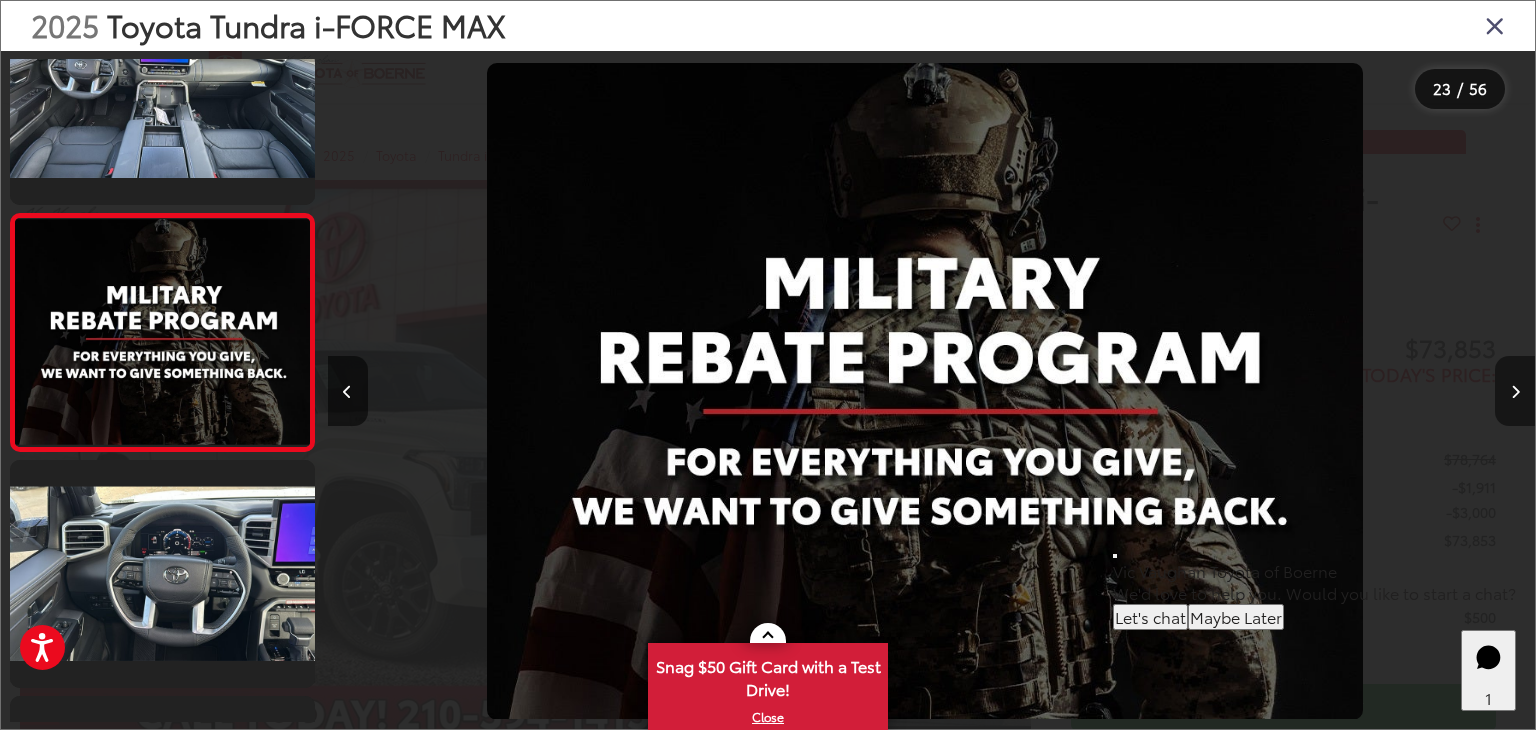 click at bounding box center [1515, 392] 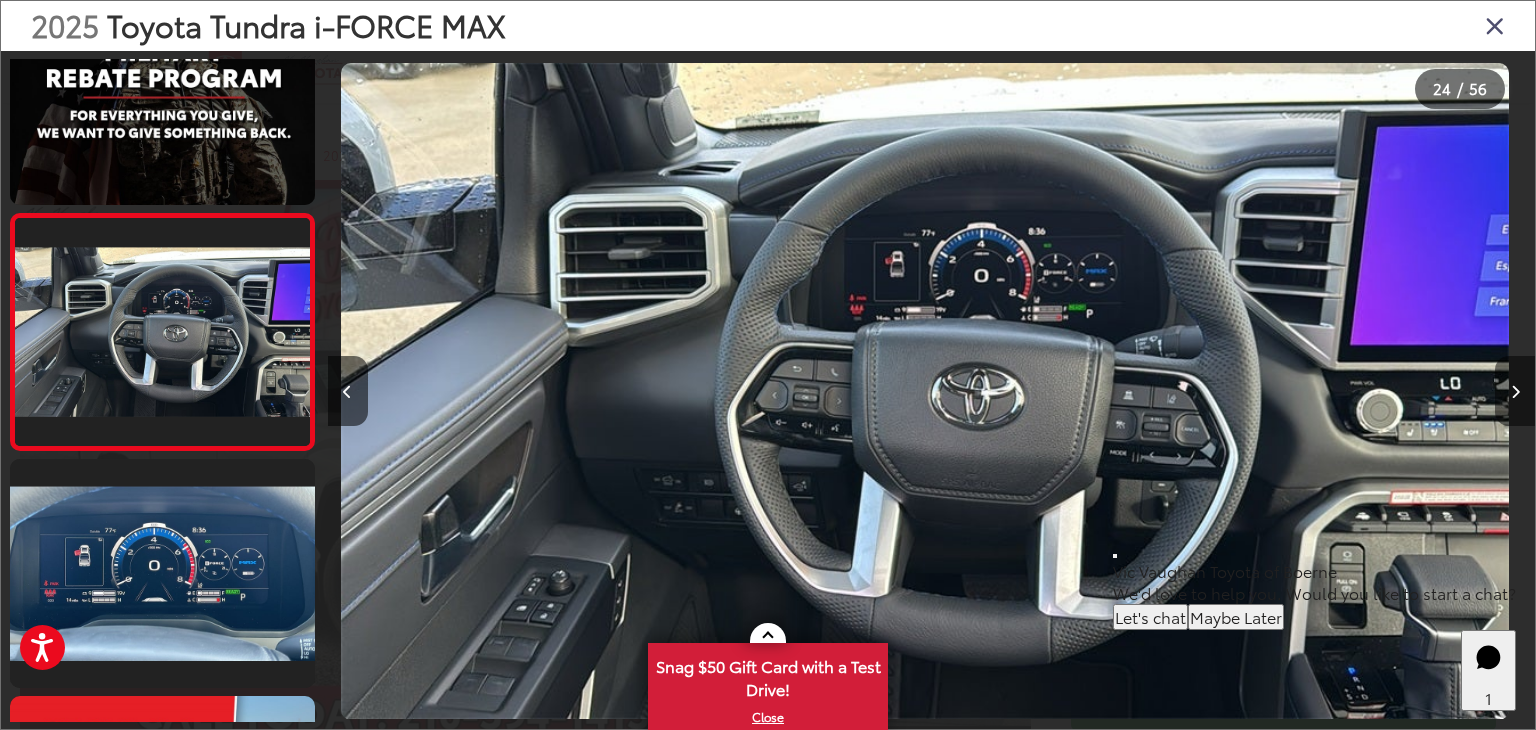 click at bounding box center (1515, 392) 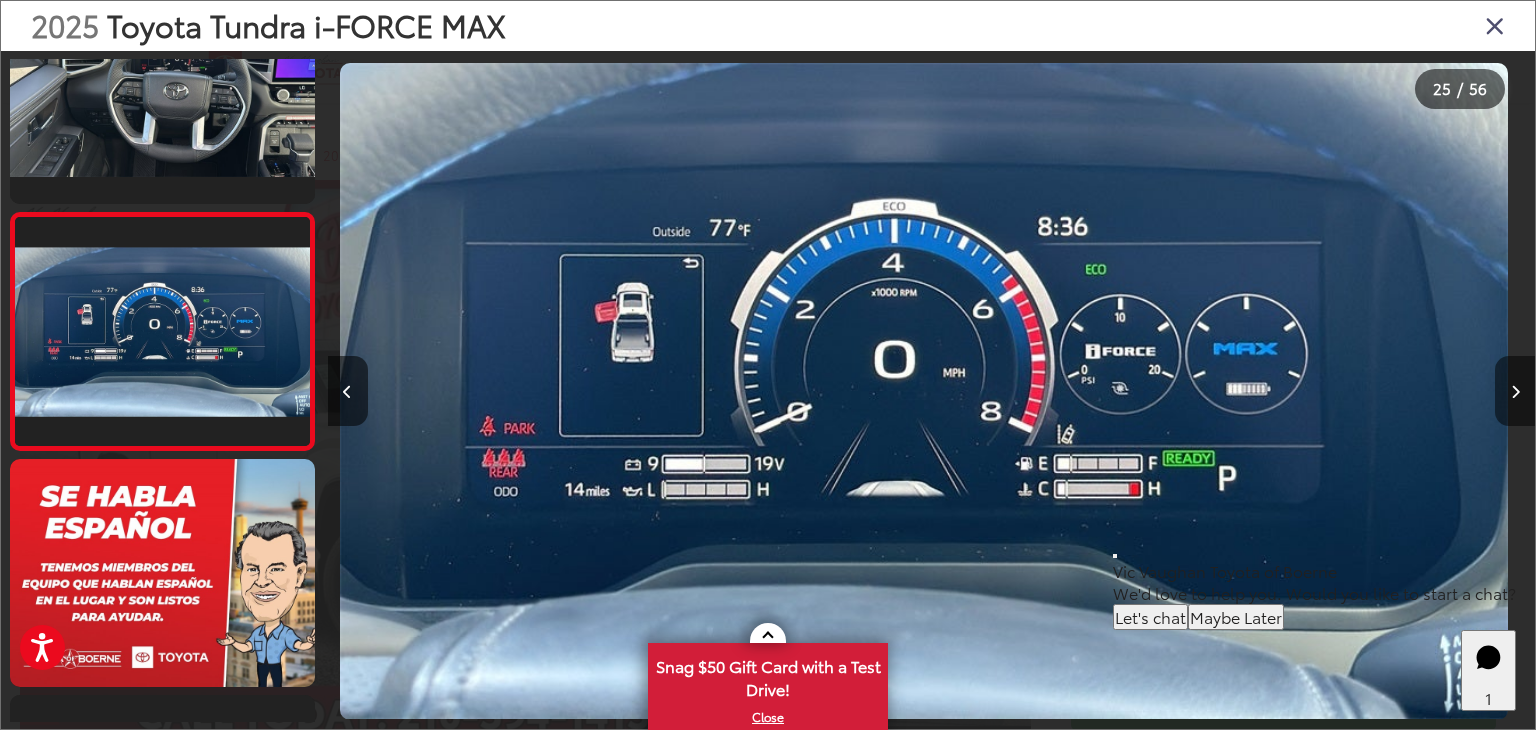 click at bounding box center [1515, 392] 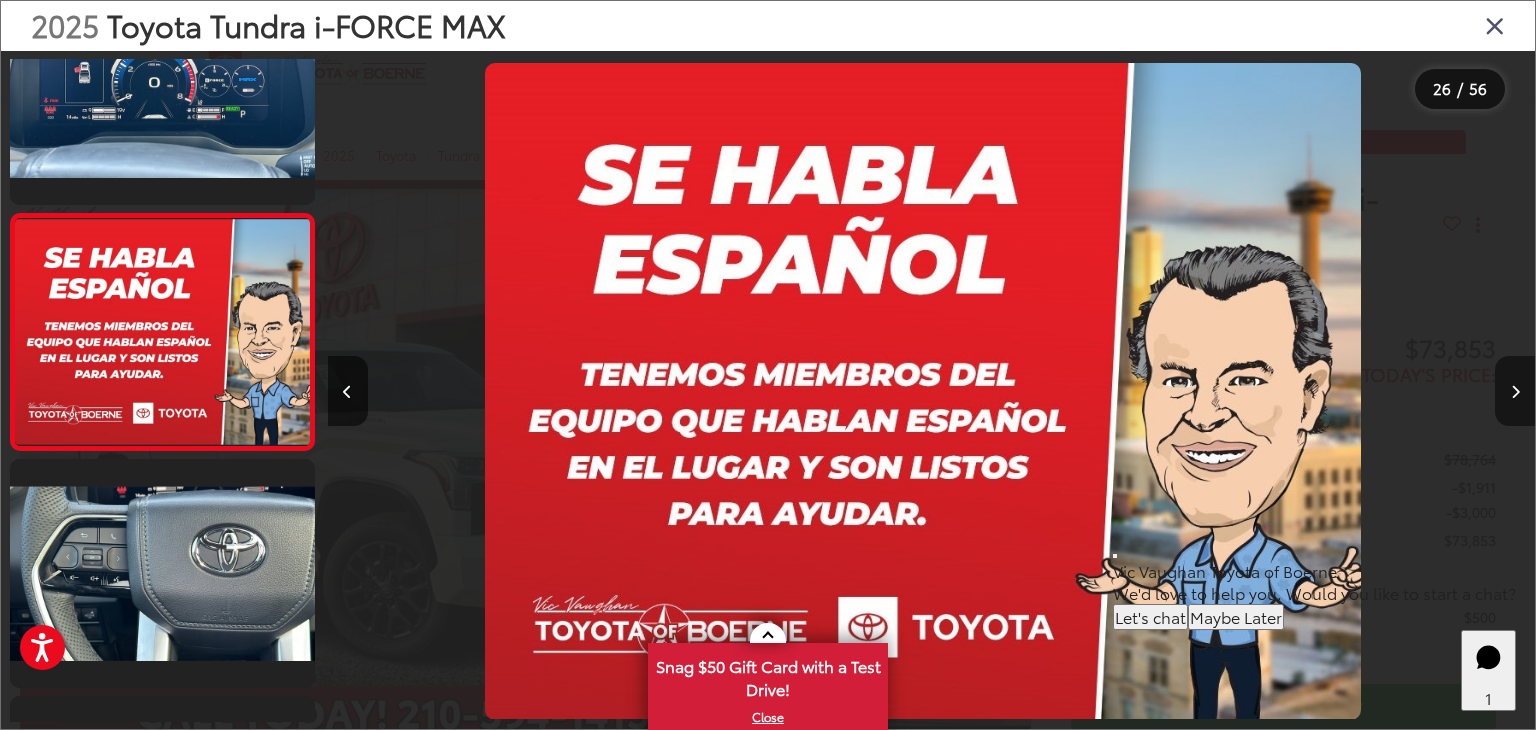 click at bounding box center (1515, 392) 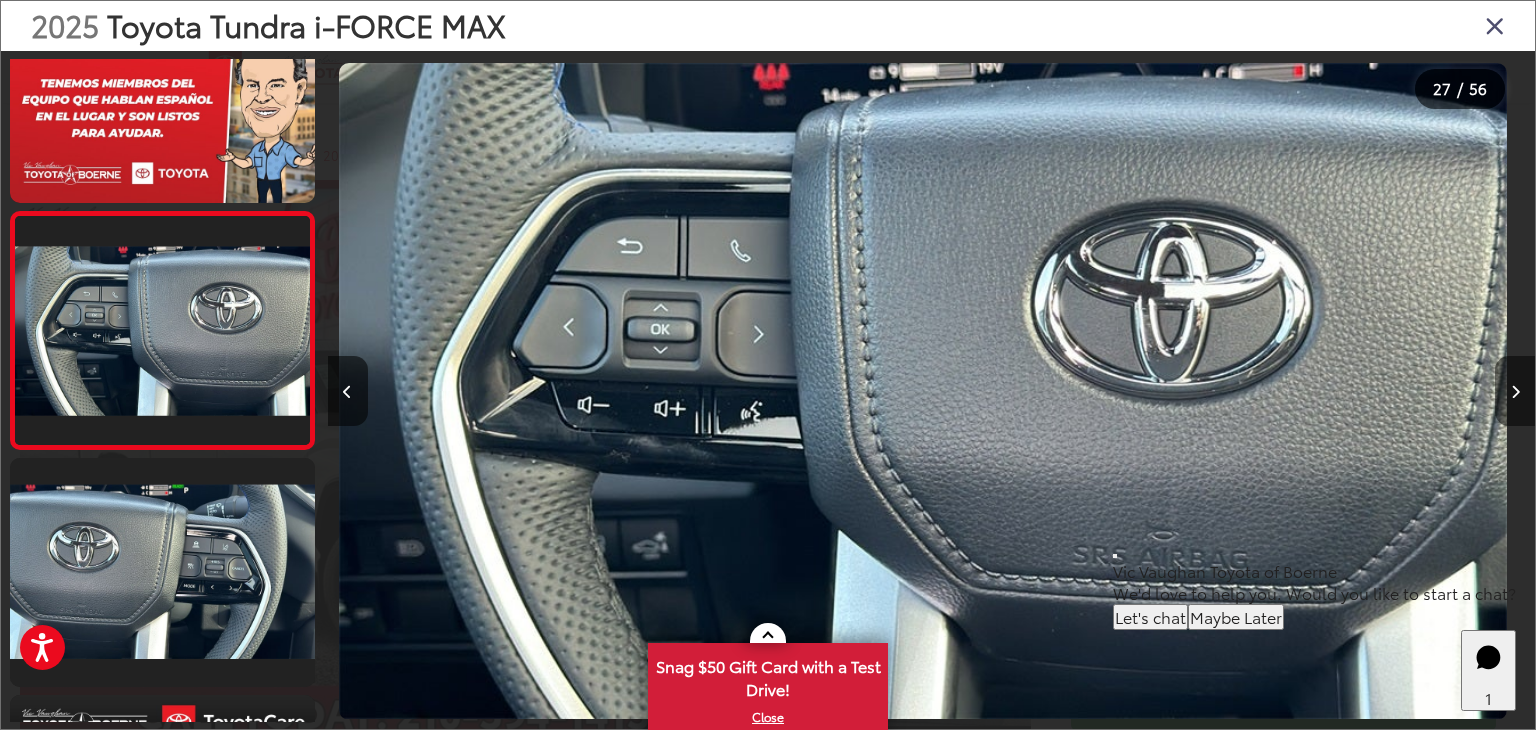 click at bounding box center (1515, 392) 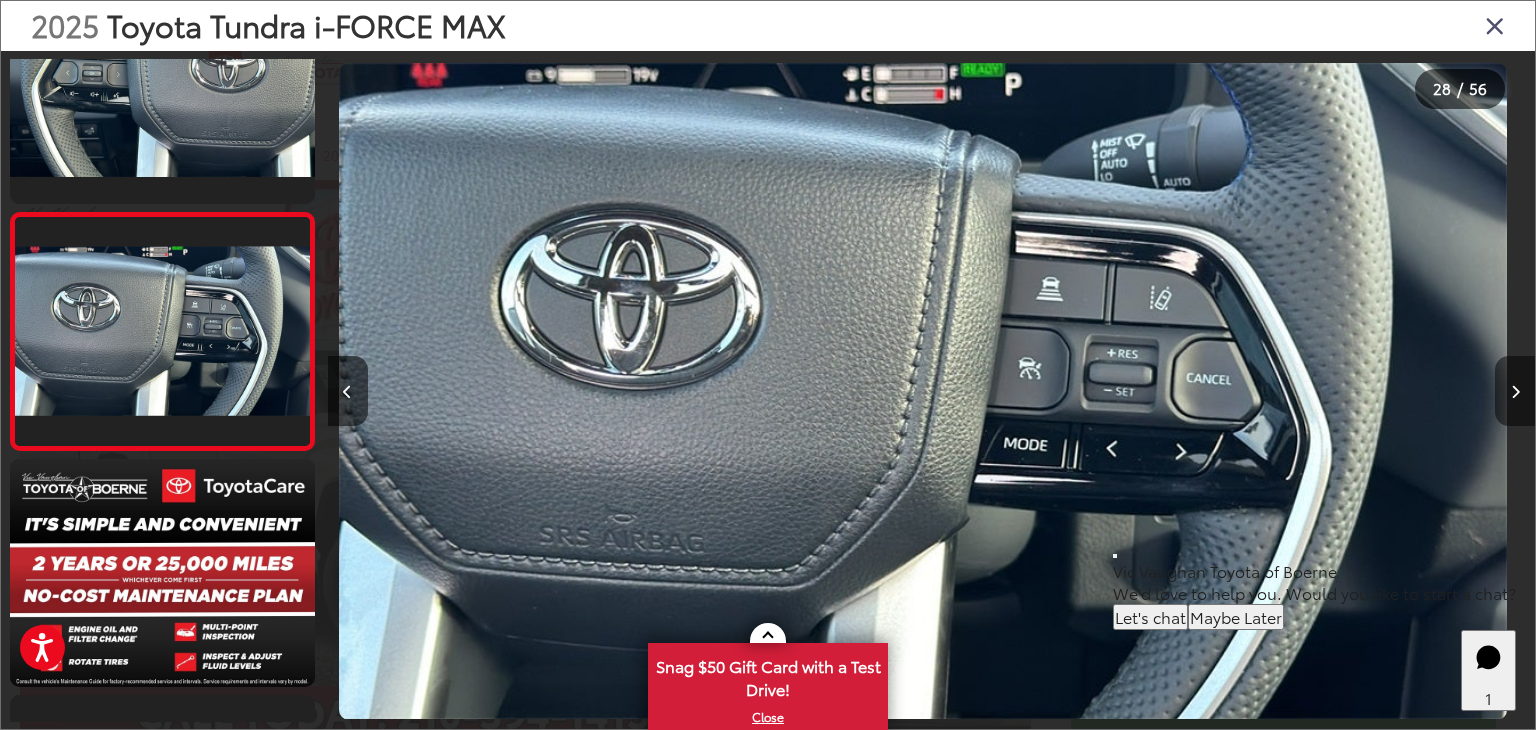 click at bounding box center (1515, 392) 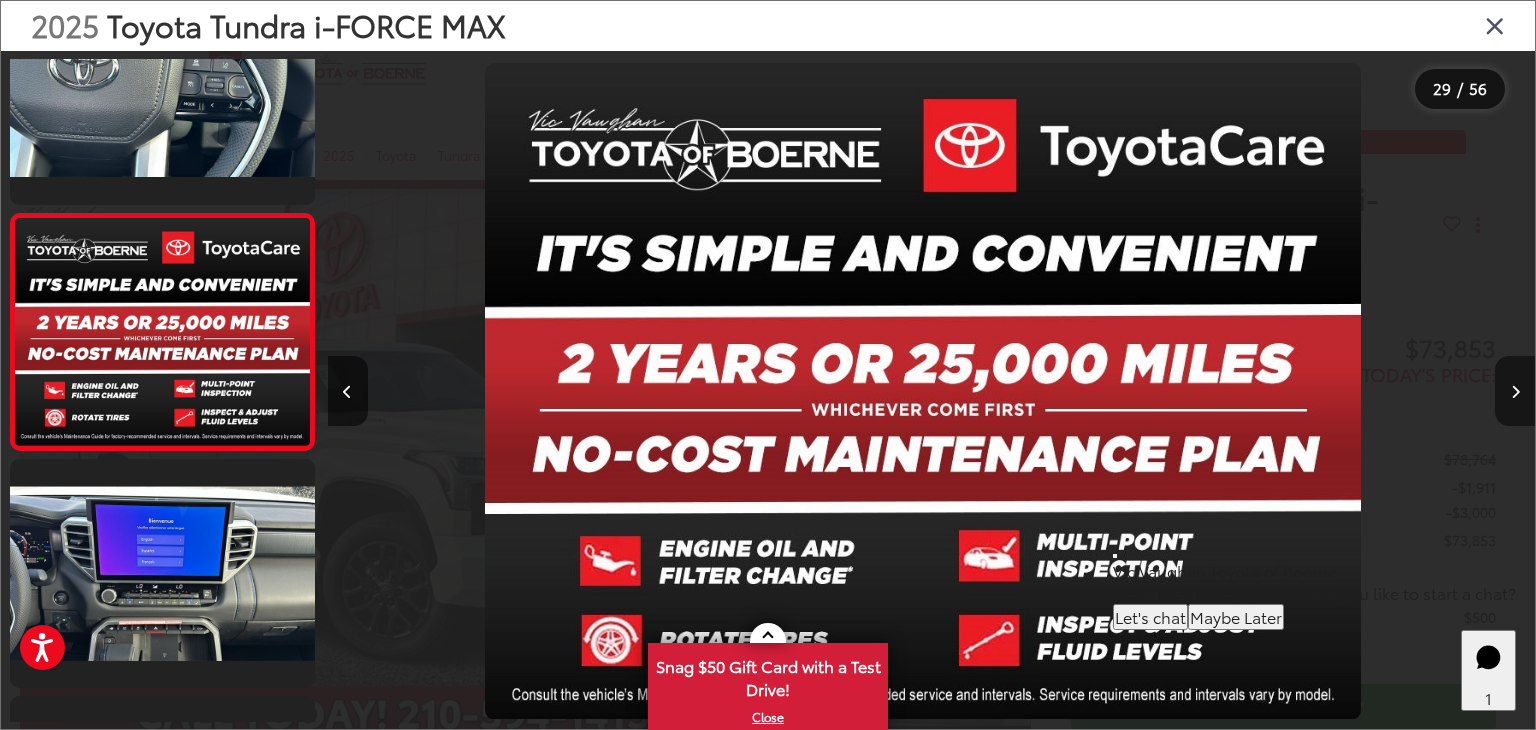 click at bounding box center [1515, 392] 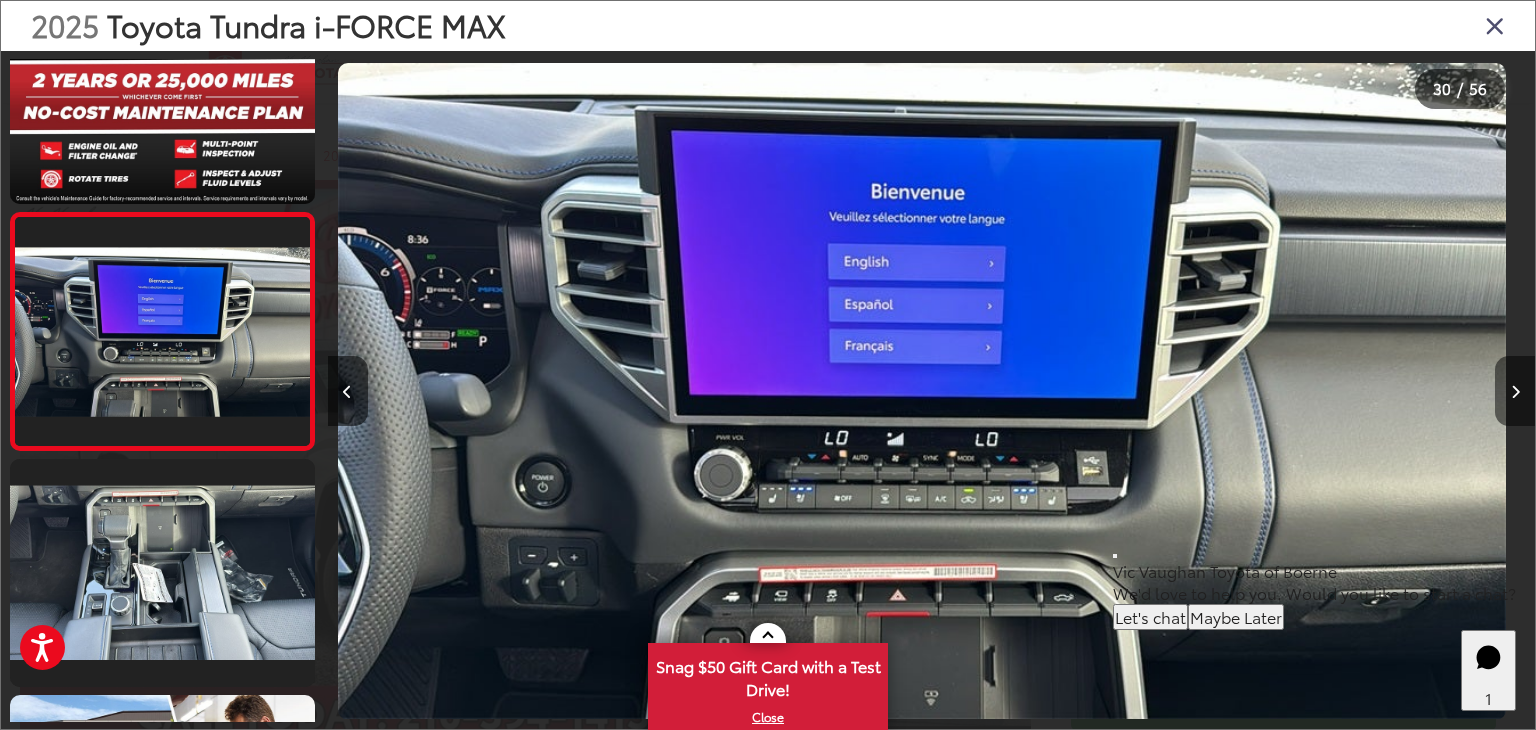 click at bounding box center [1515, 392] 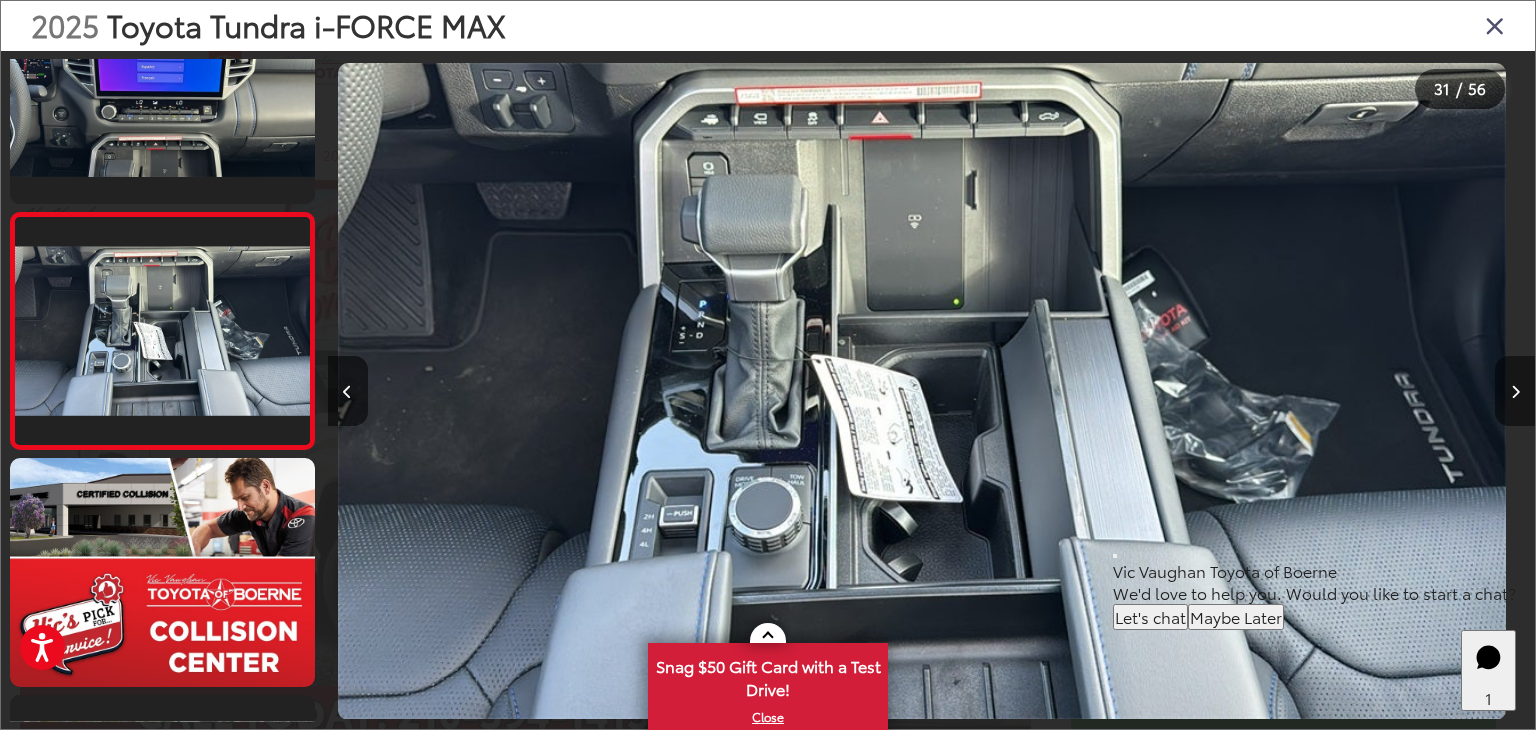 click at bounding box center (1515, 392) 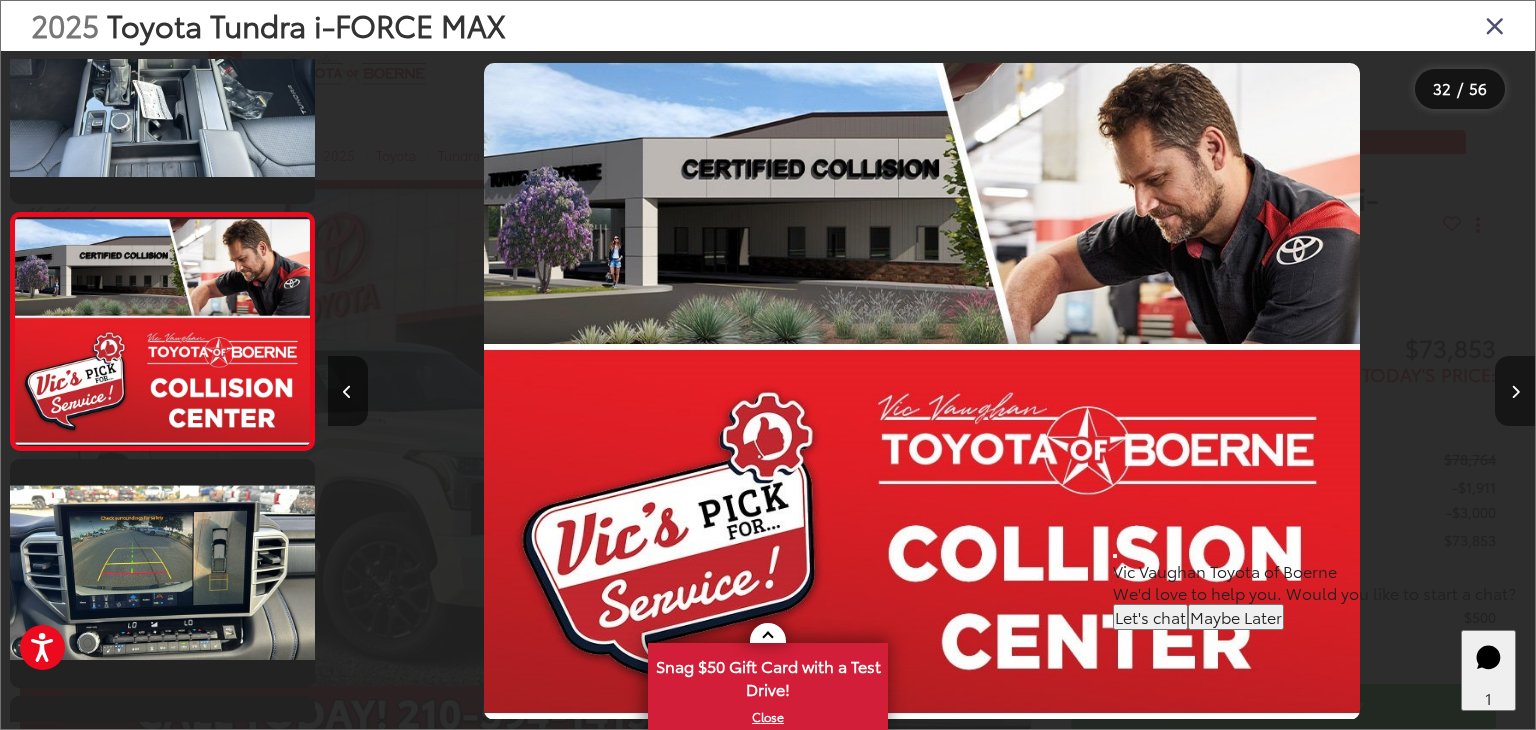 click at bounding box center [1515, 392] 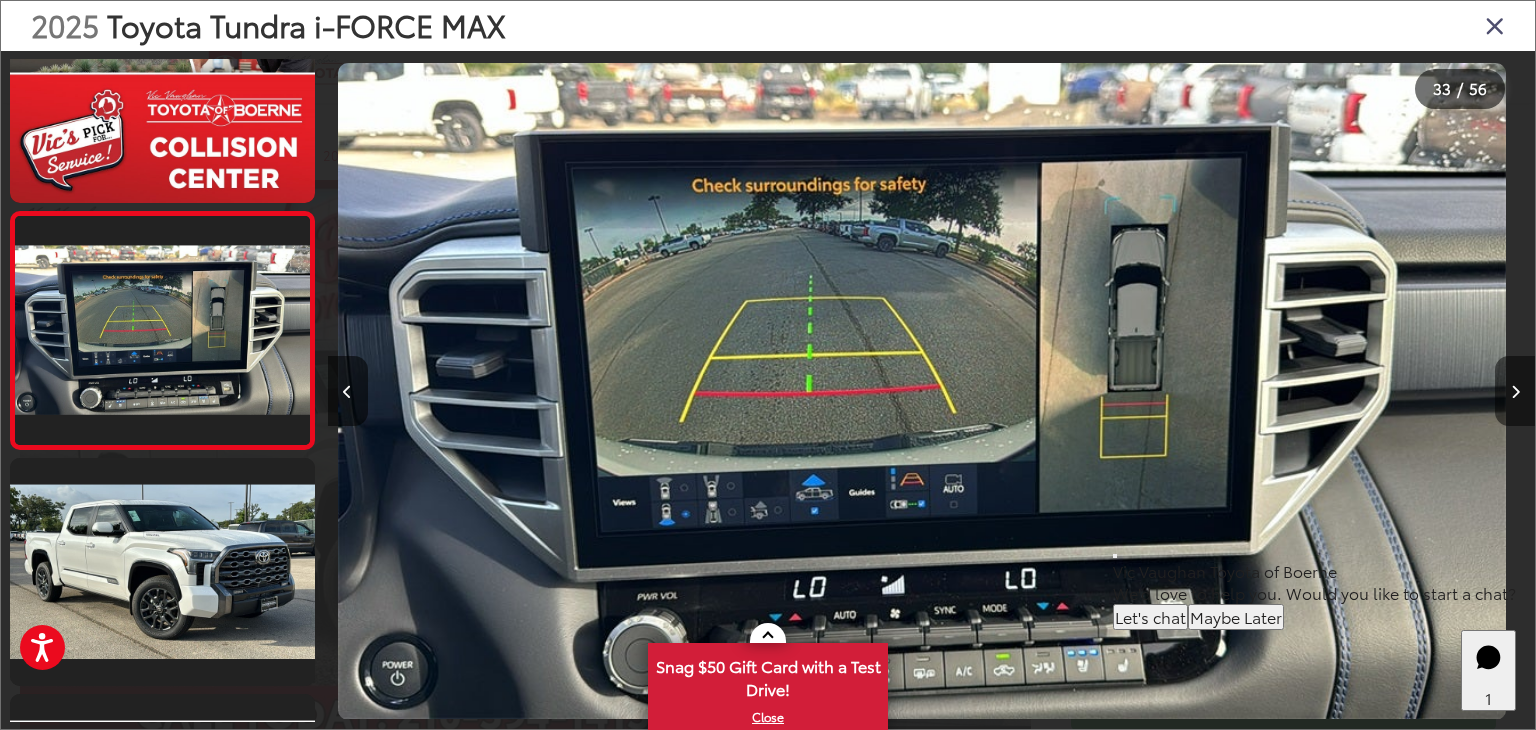 click at bounding box center [1515, 392] 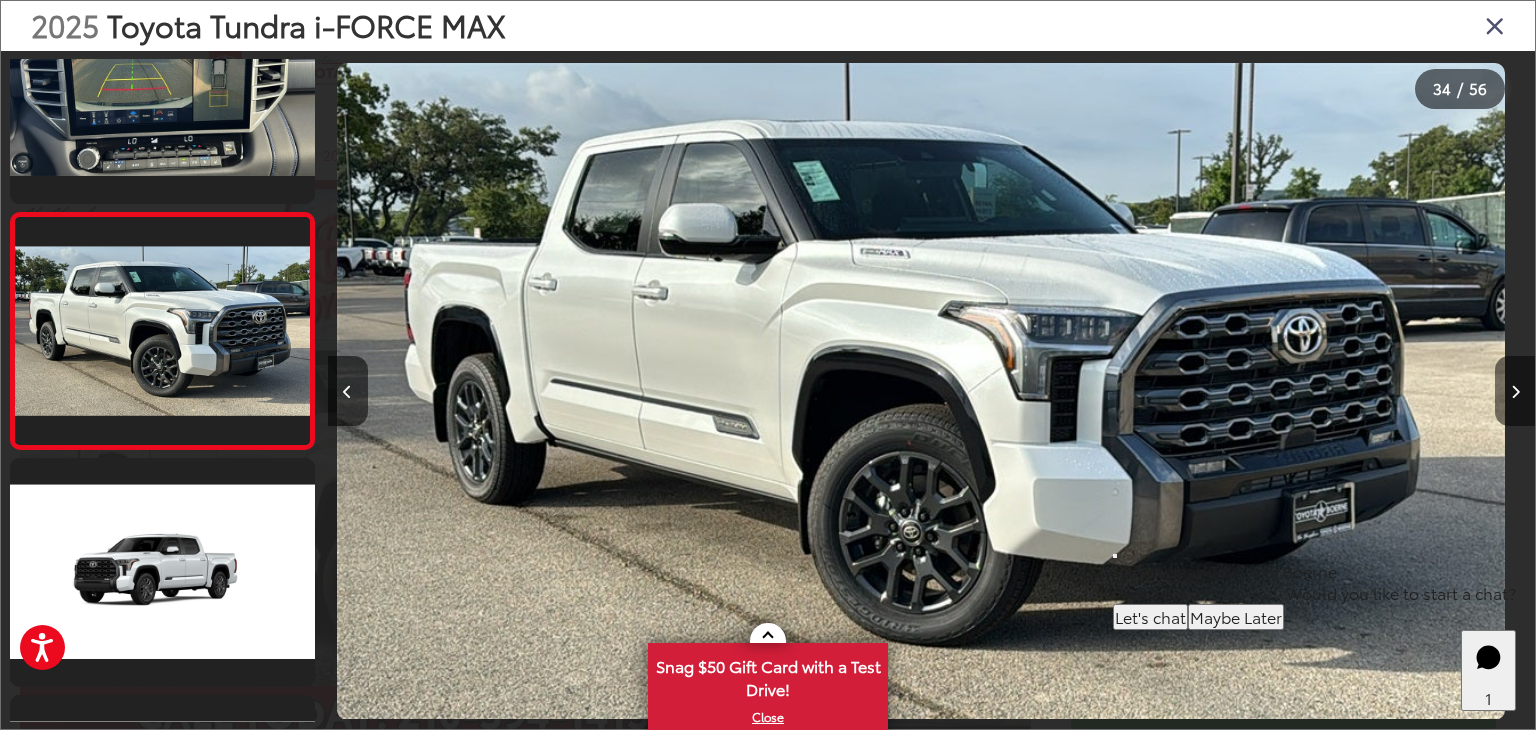 click at bounding box center [1515, 392] 